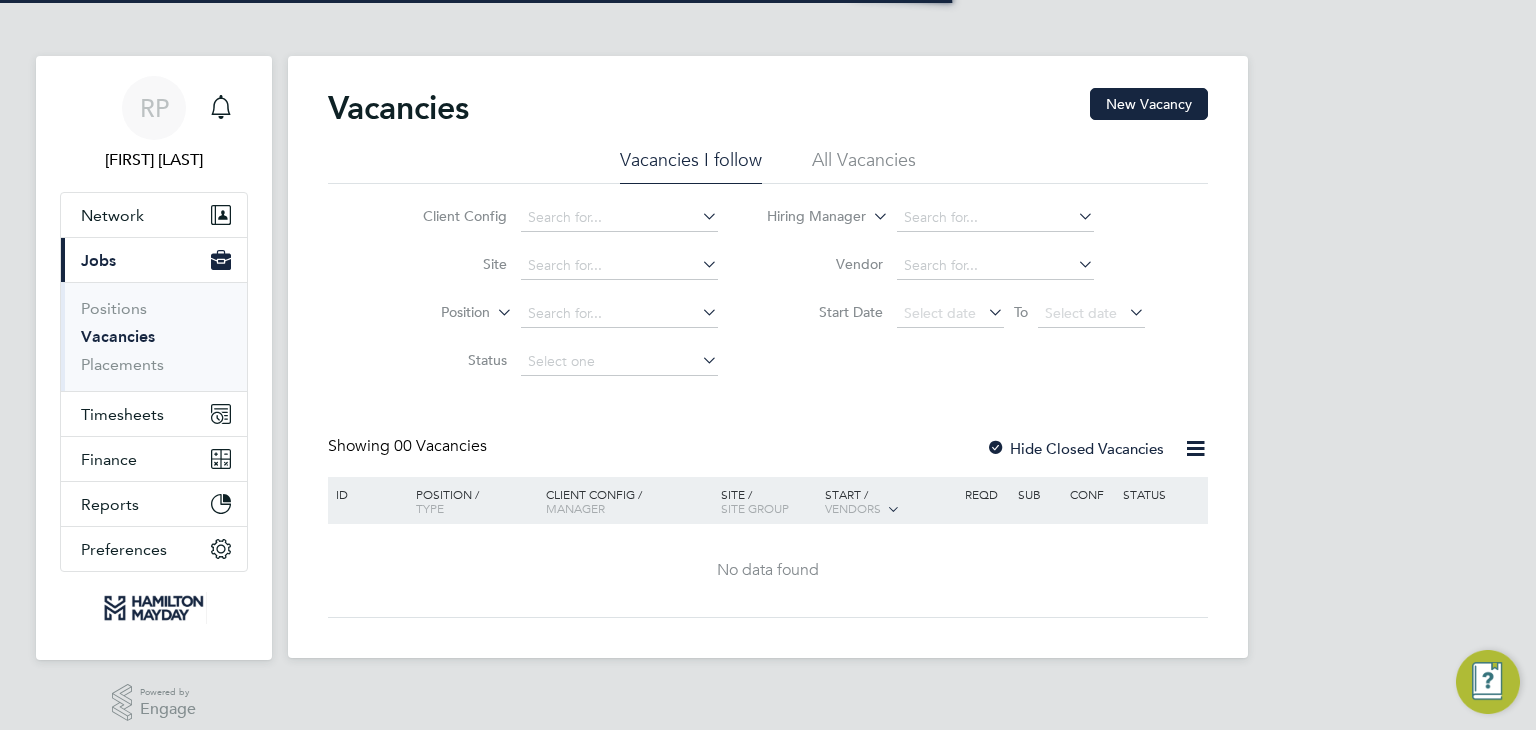 scroll, scrollTop: 0, scrollLeft: 0, axis: both 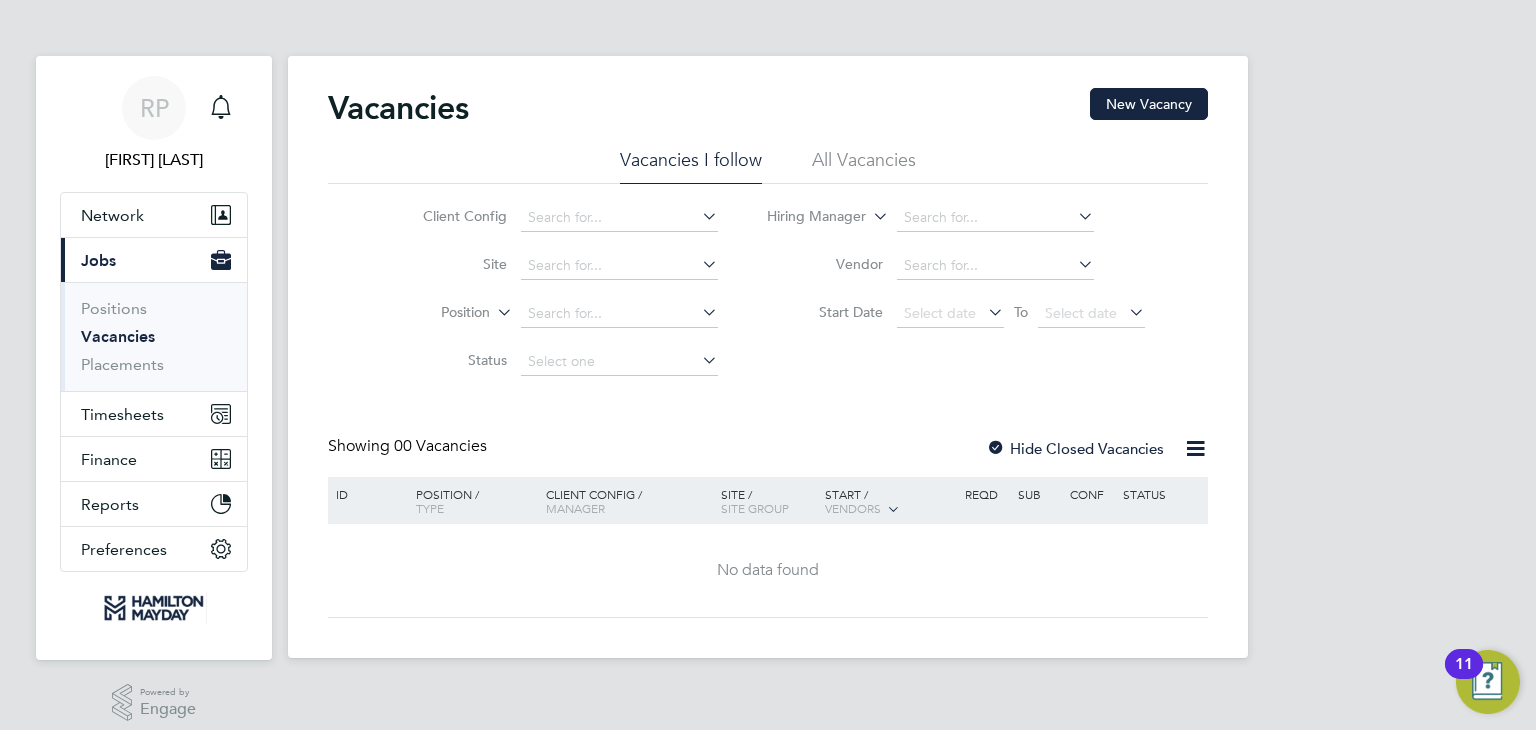 click on "Vacancies New Vacancy" 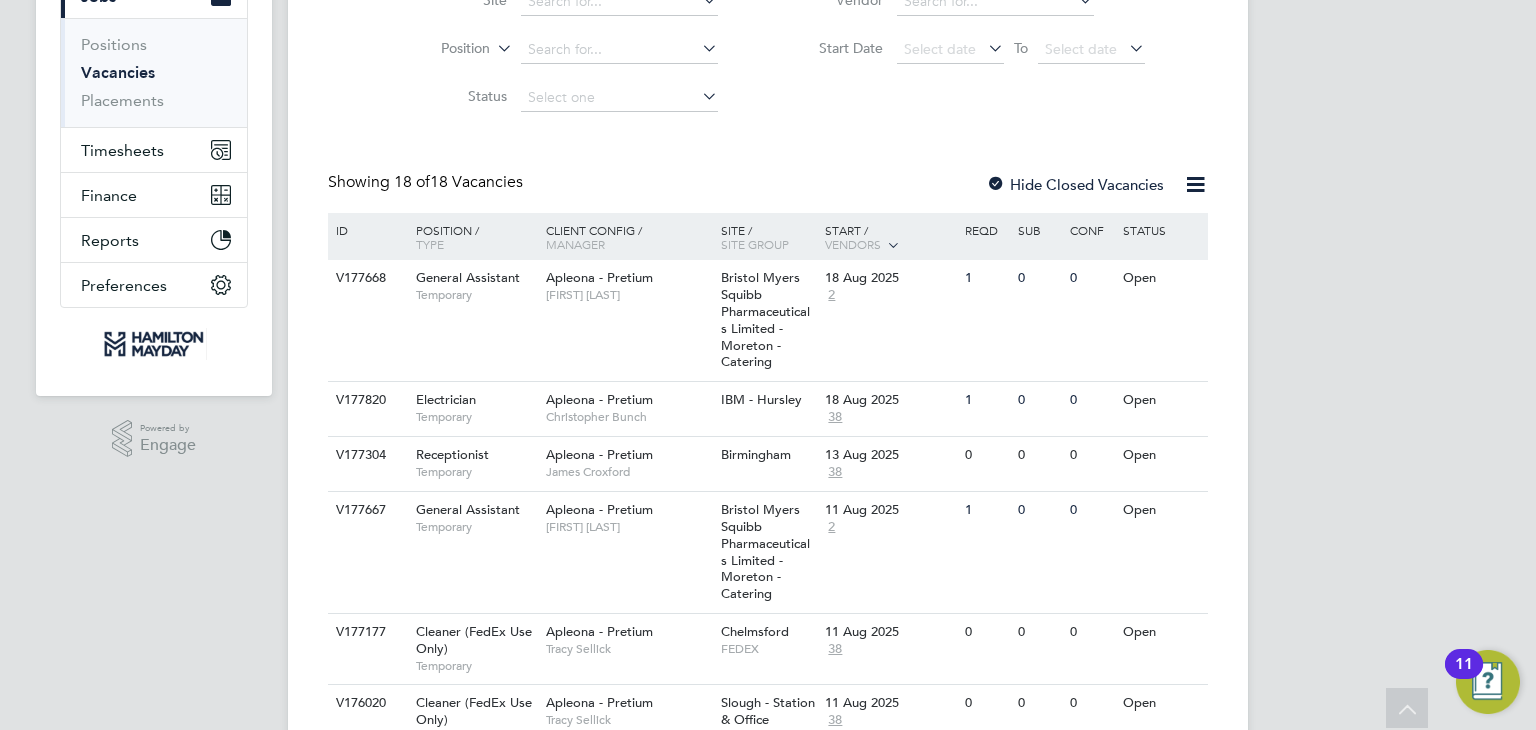 scroll, scrollTop: 300, scrollLeft: 0, axis: vertical 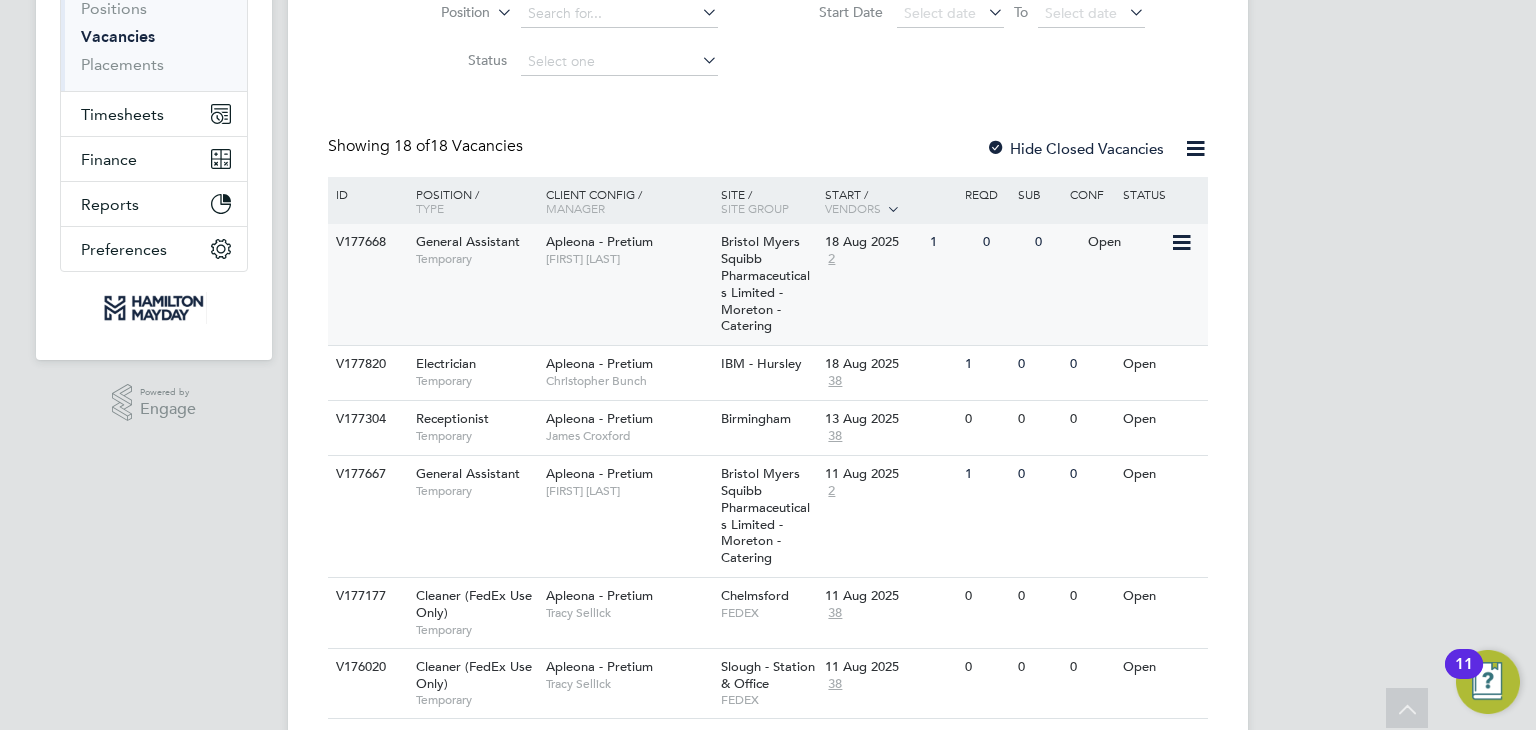 click on "2" 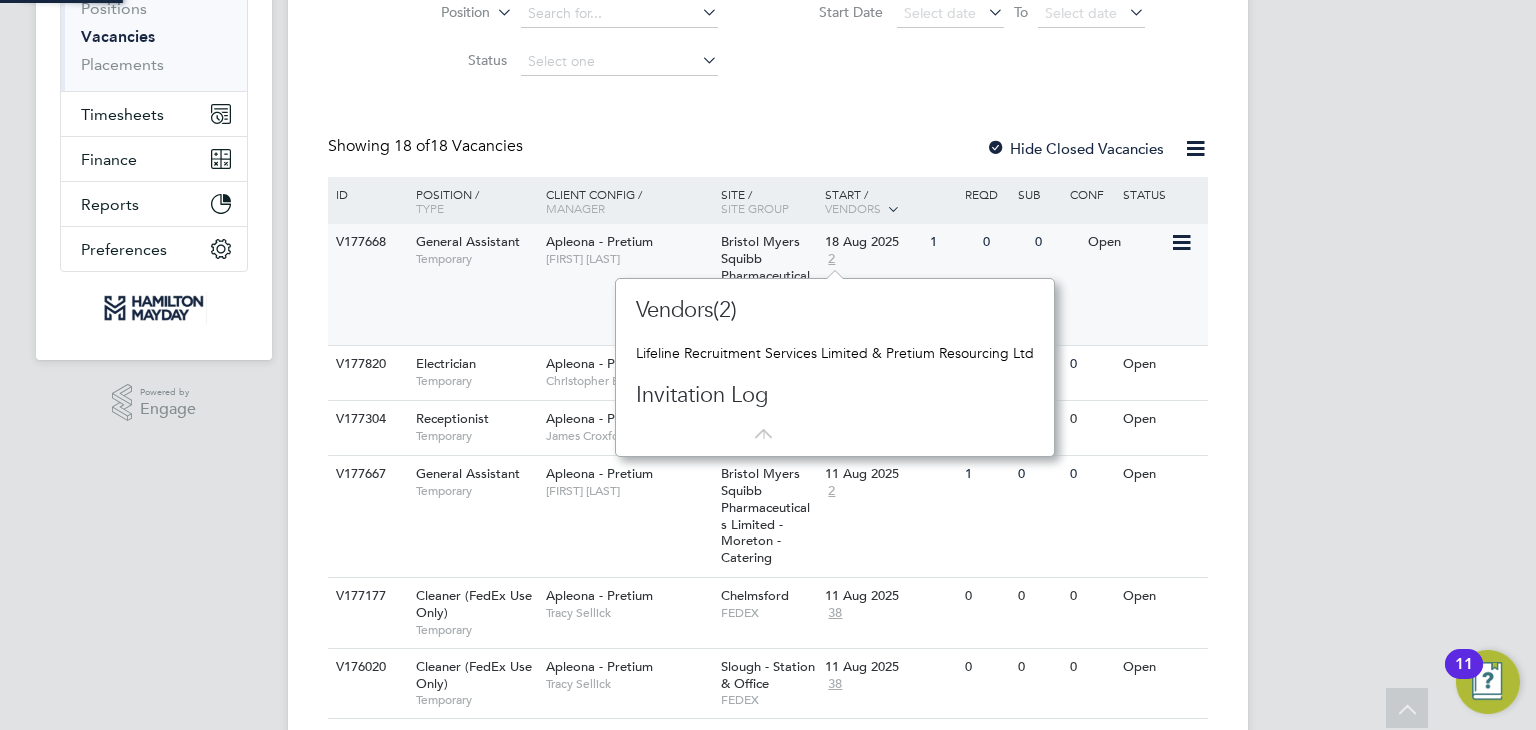 scroll, scrollTop: 12, scrollLeft: 11, axis: both 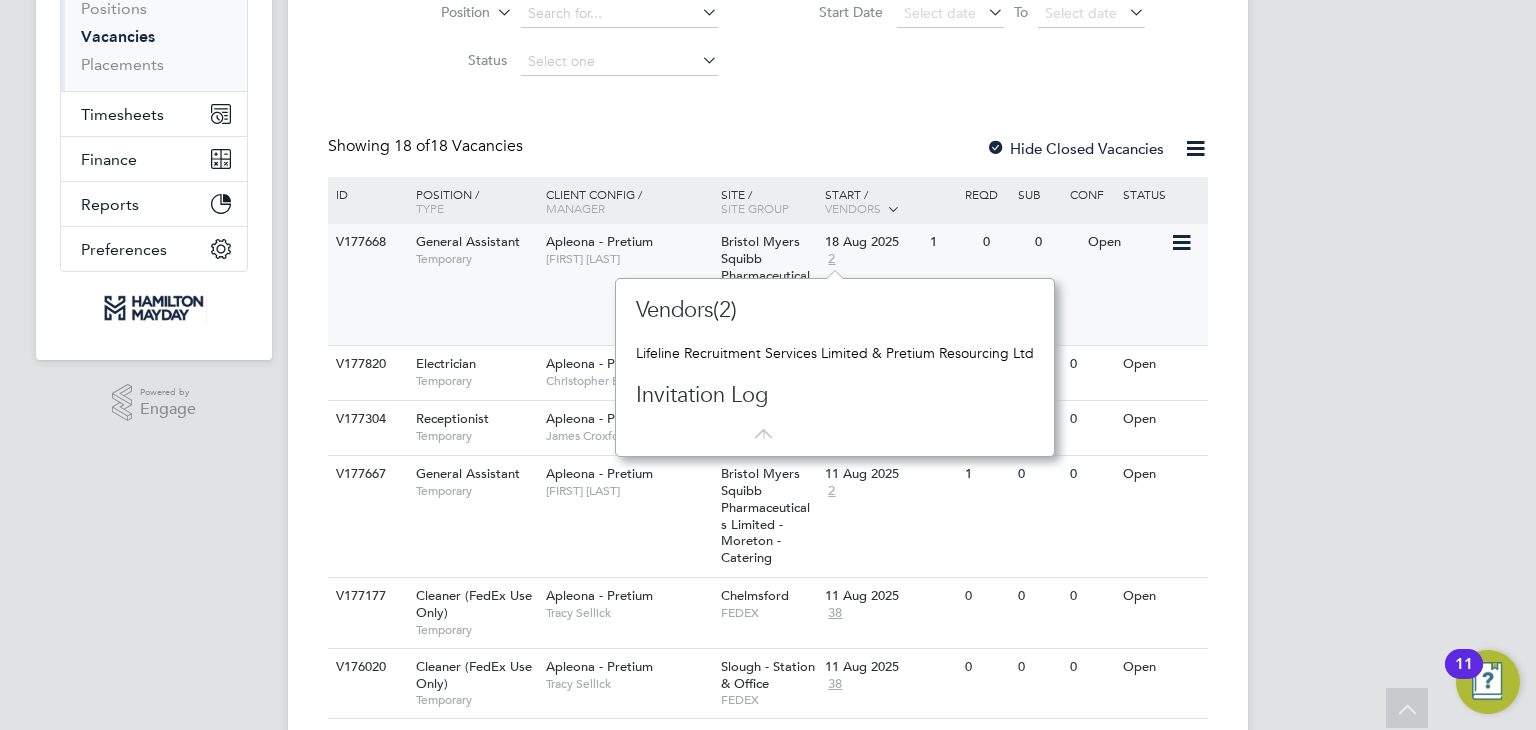 click on "2" 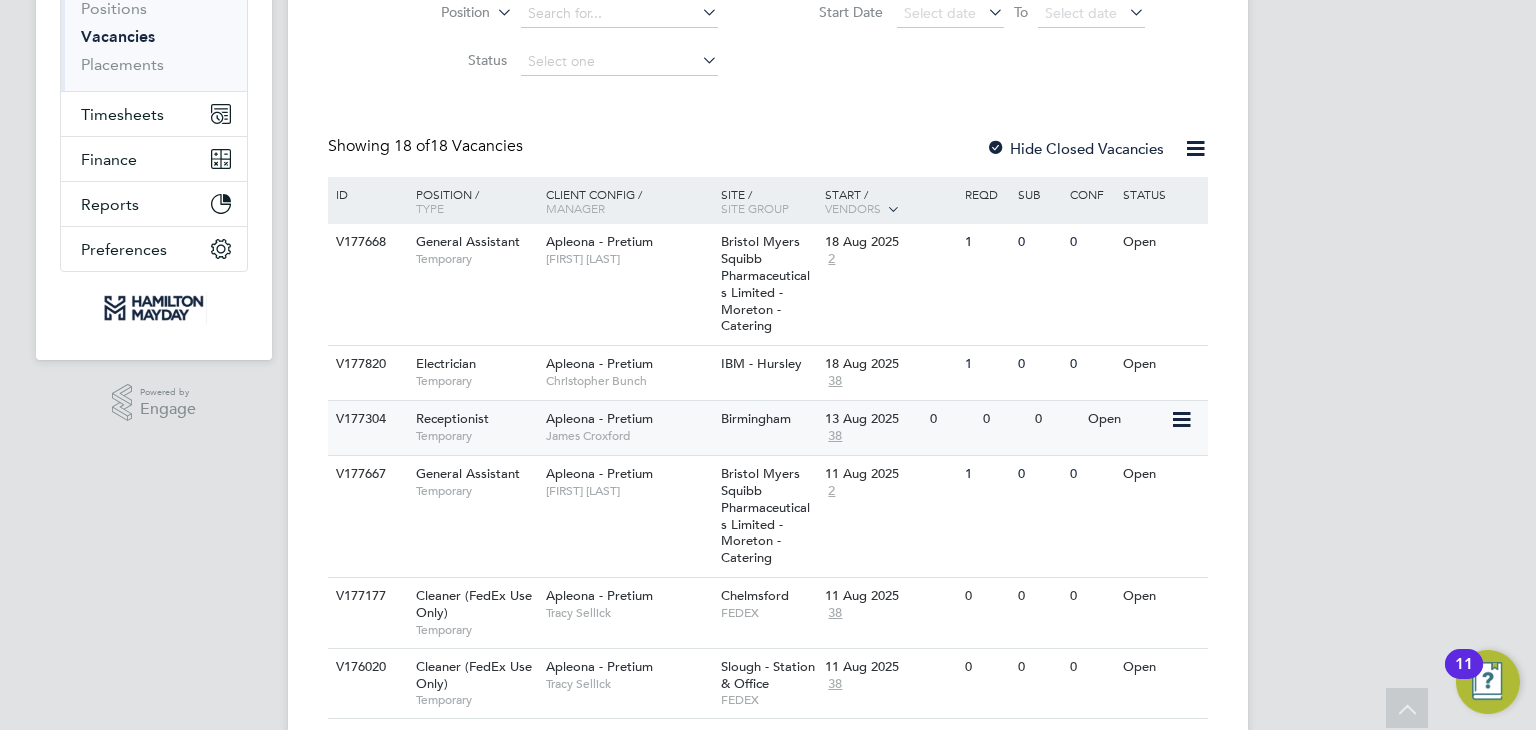 click on "Receptionist   Temporary" 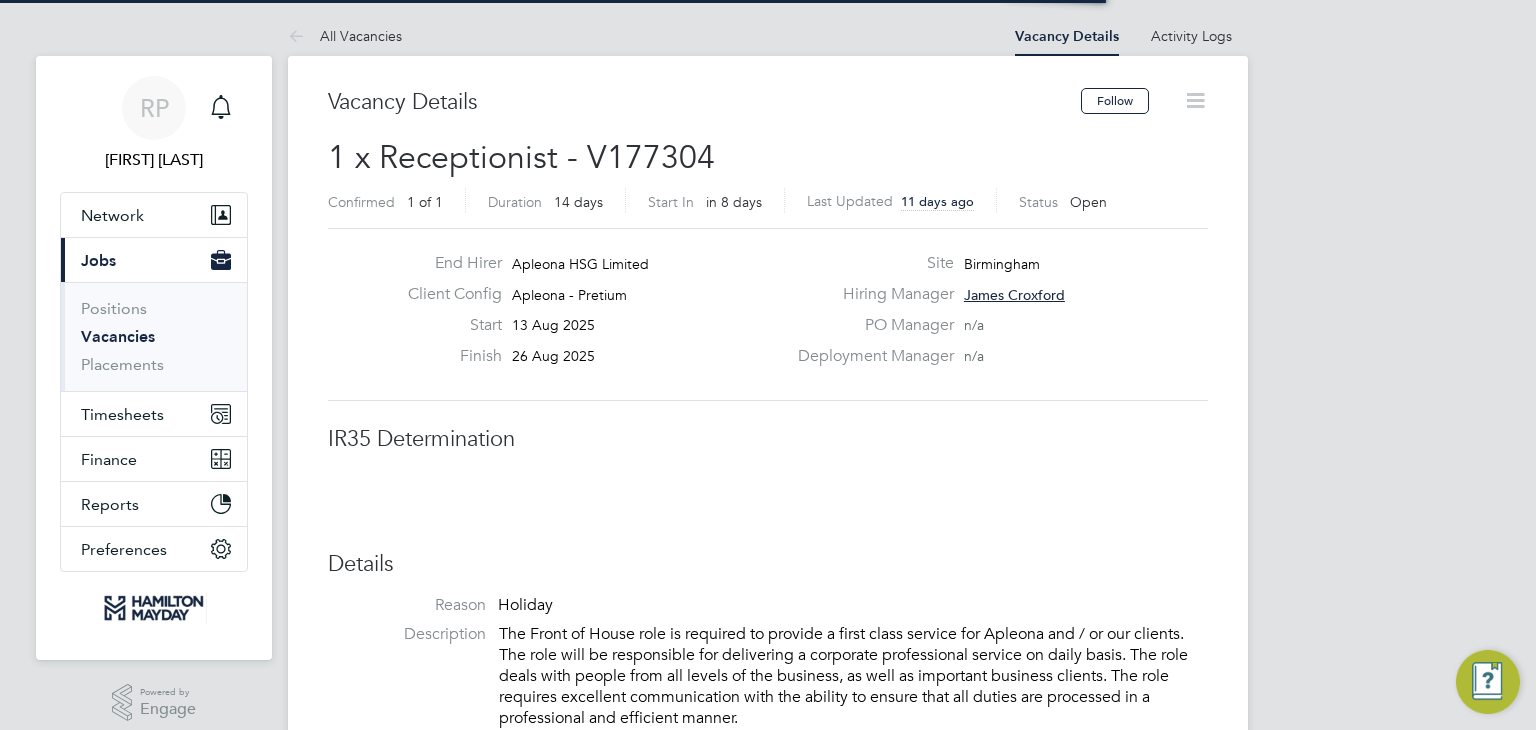 scroll, scrollTop: 0, scrollLeft: 0, axis: both 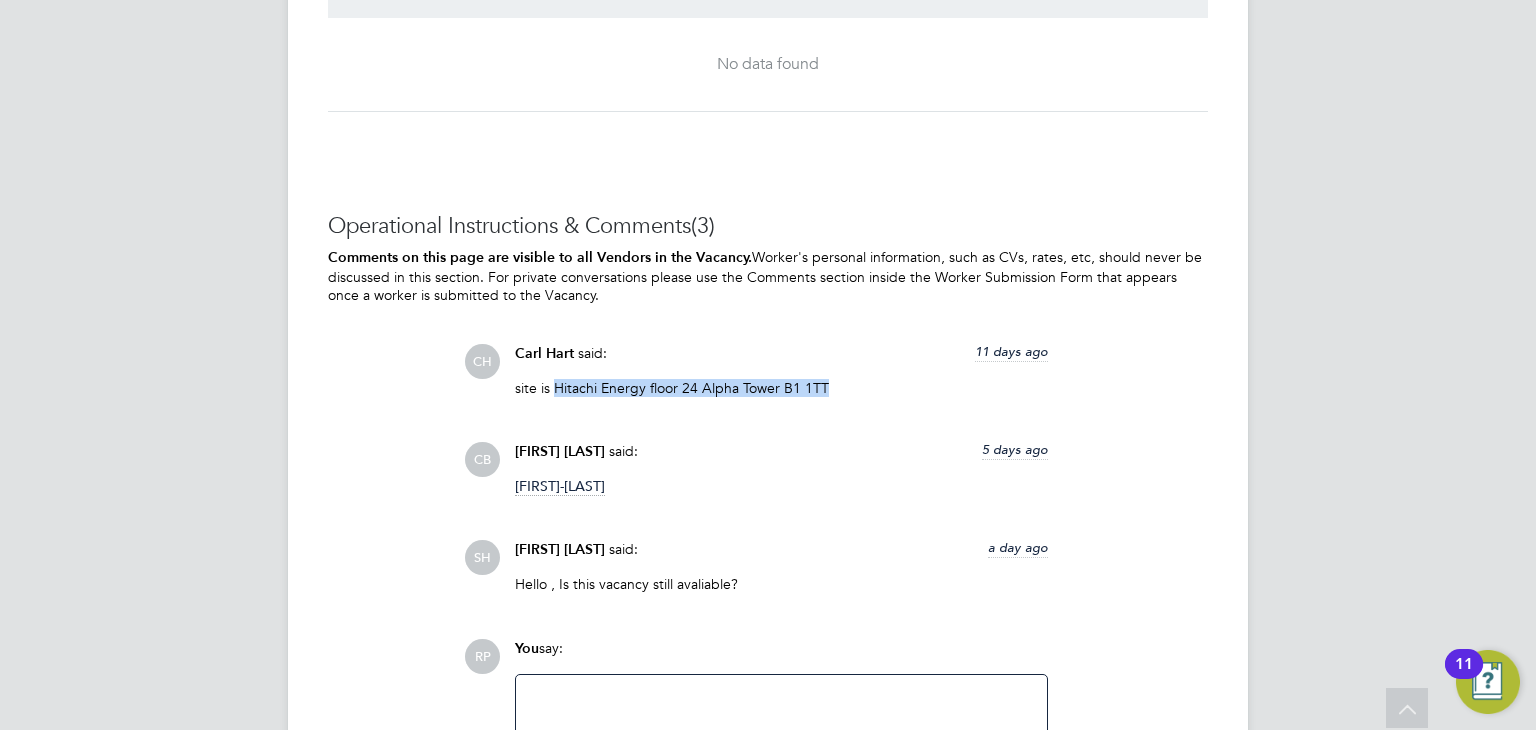 drag, startPoint x: 554, startPoint y: 409, endPoint x: 865, endPoint y: 403, distance: 311.05786 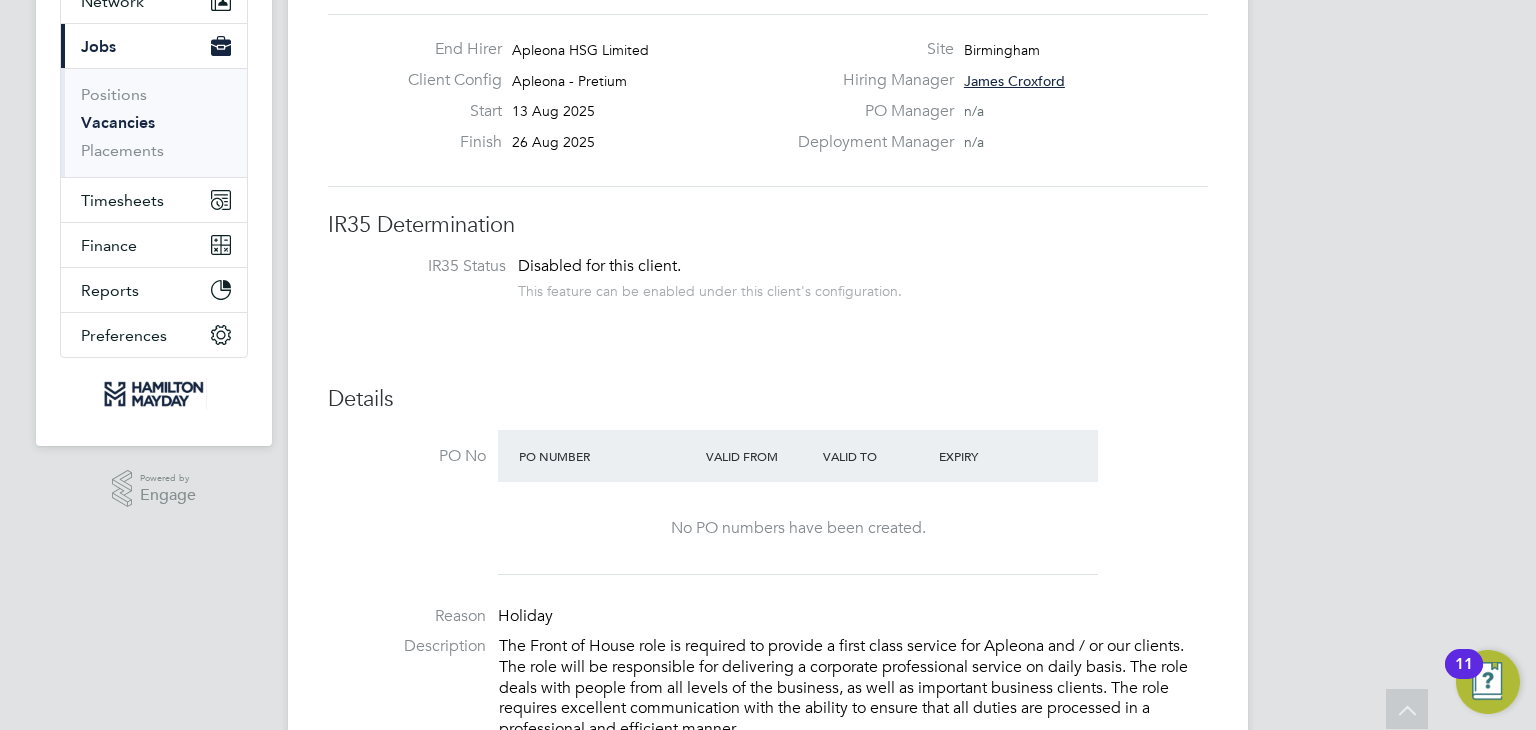 scroll, scrollTop: 0, scrollLeft: 0, axis: both 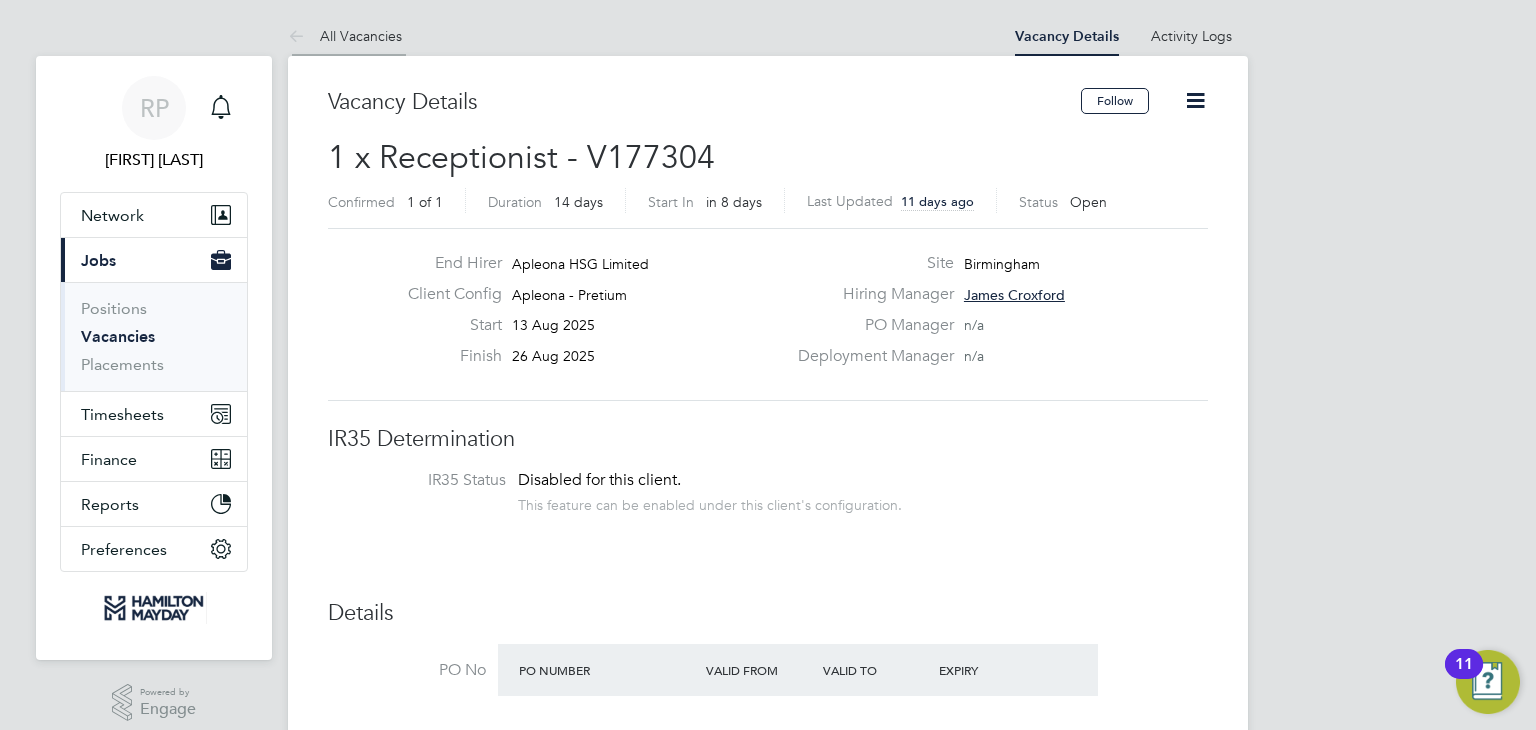 click on "All Vacancies" at bounding box center (345, 36) 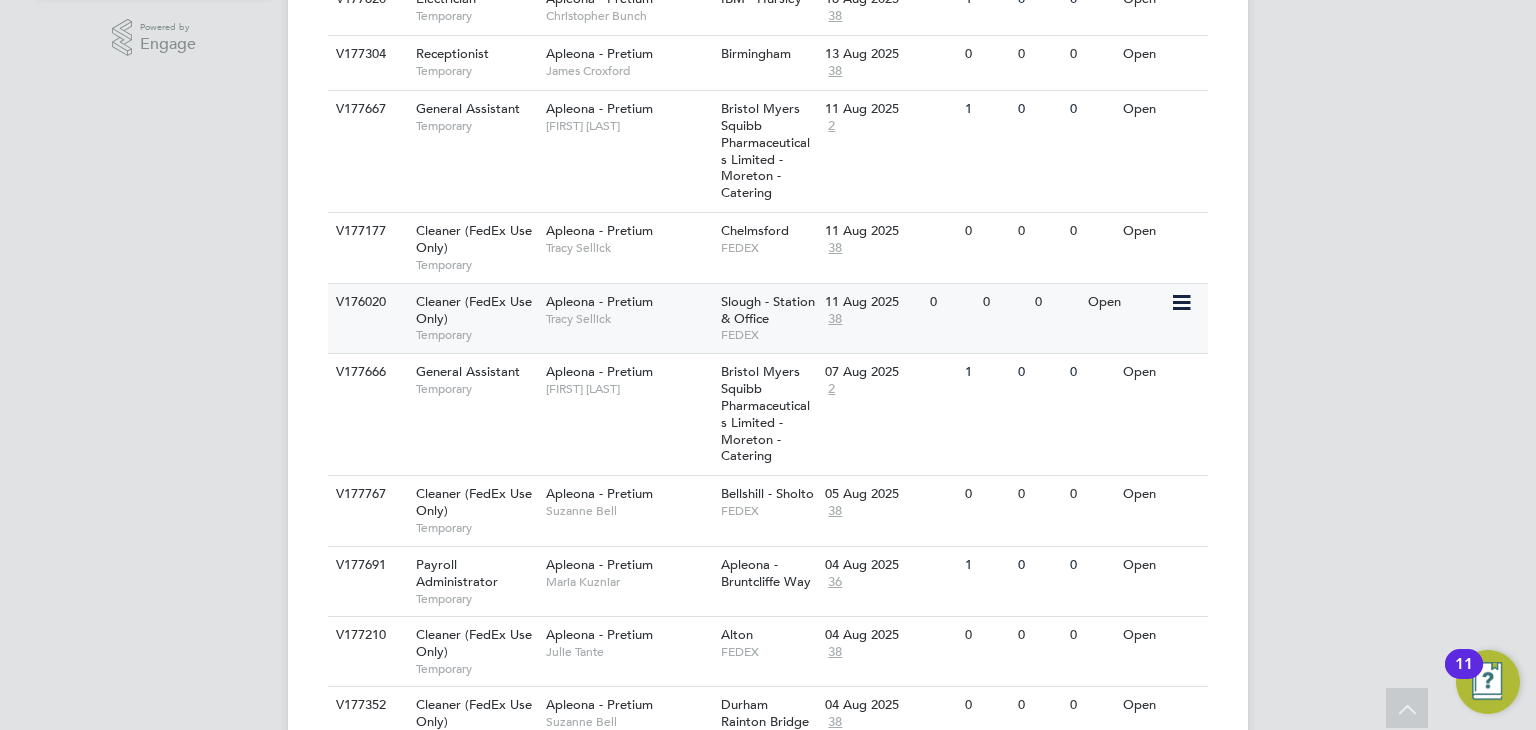 scroll, scrollTop: 700, scrollLeft: 0, axis: vertical 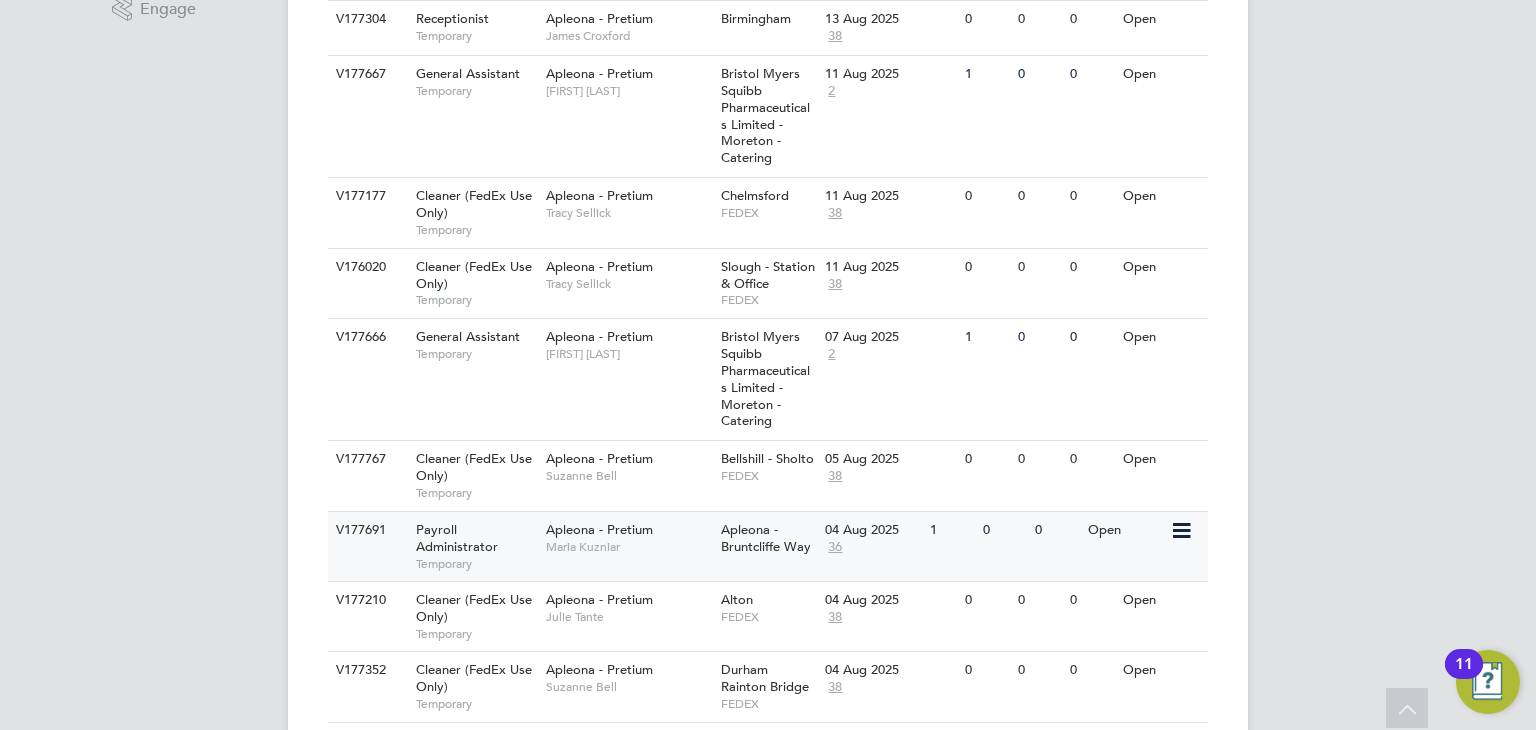 click on "[DATE] [NUMBER]" 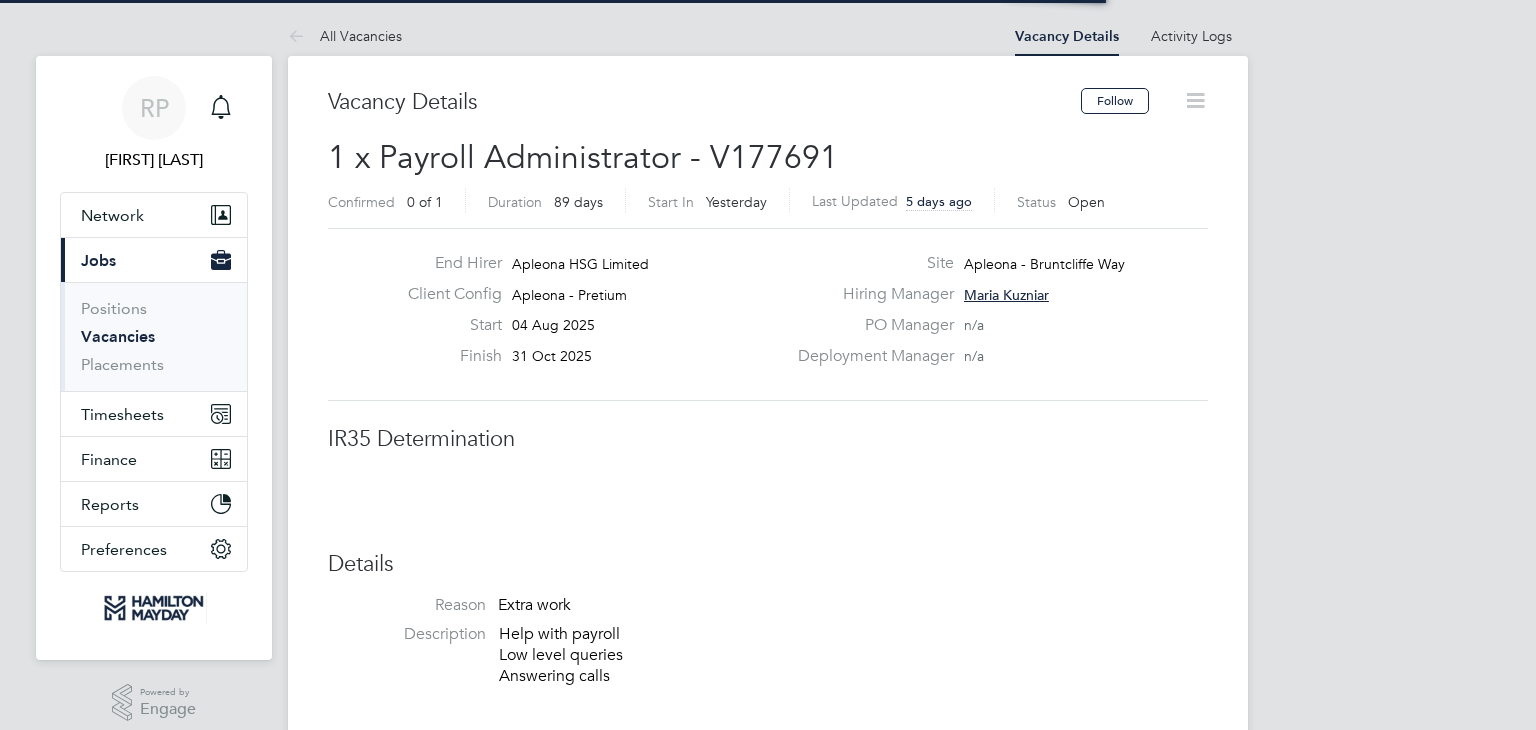 scroll, scrollTop: 0, scrollLeft: 0, axis: both 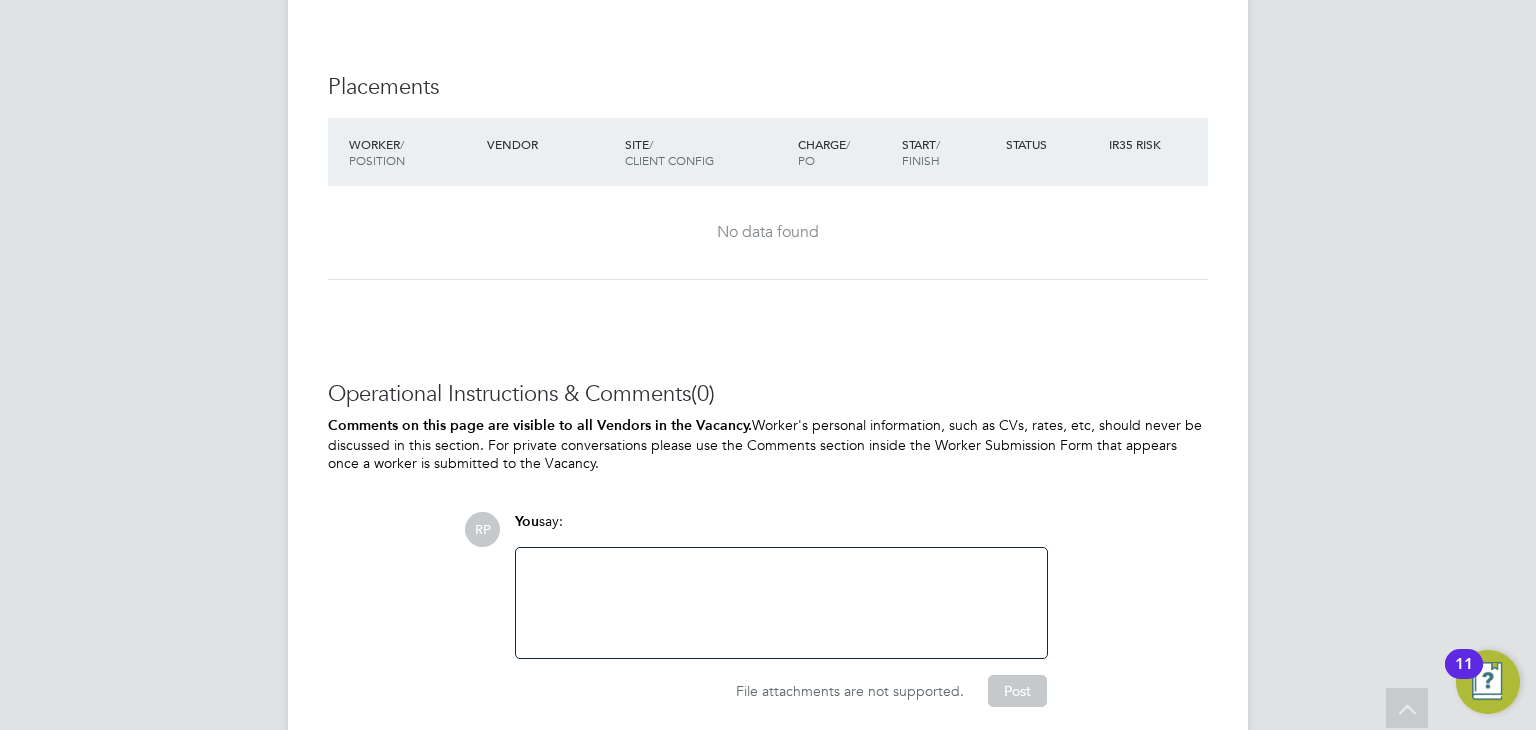 click 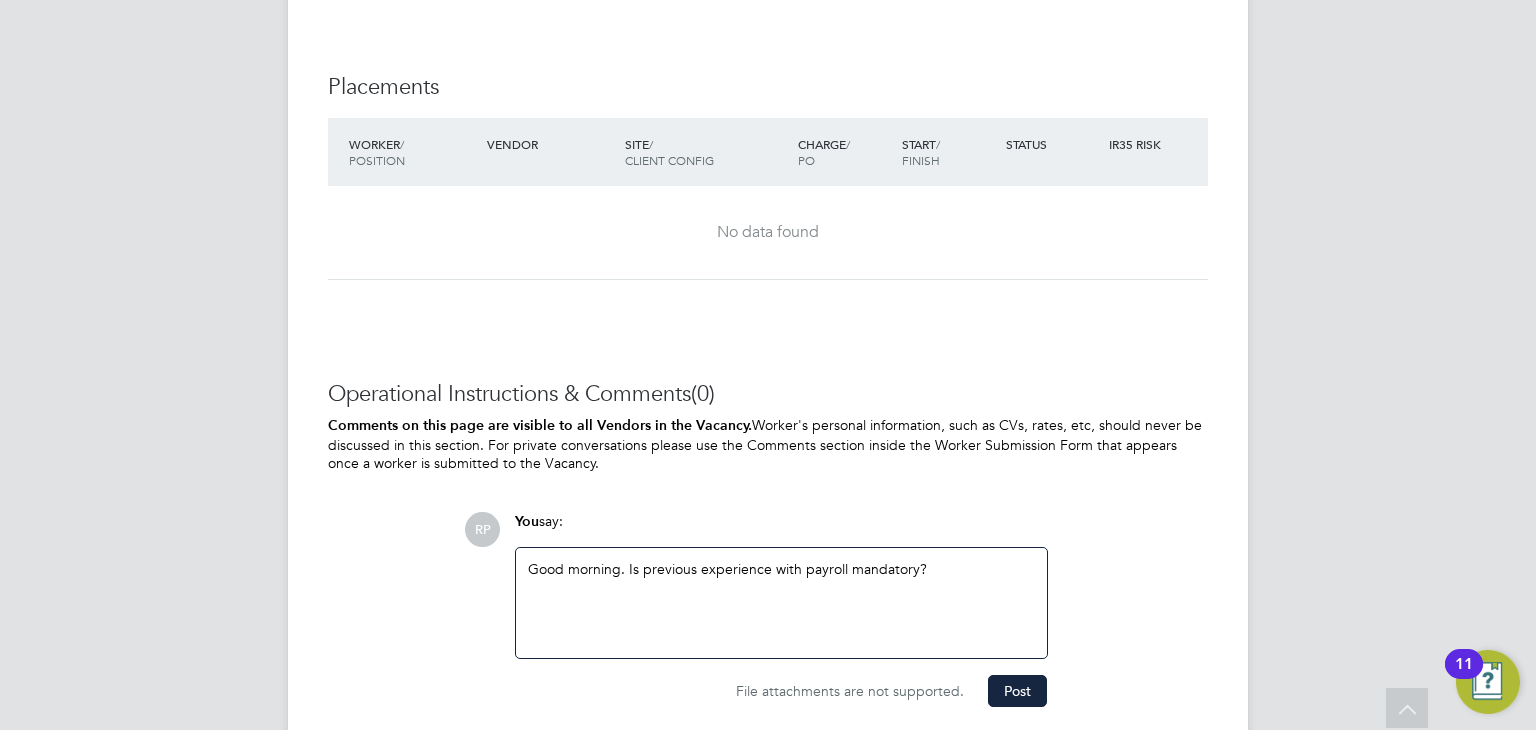 click on "Good morning. Is previous experience with payroll mandatory?" 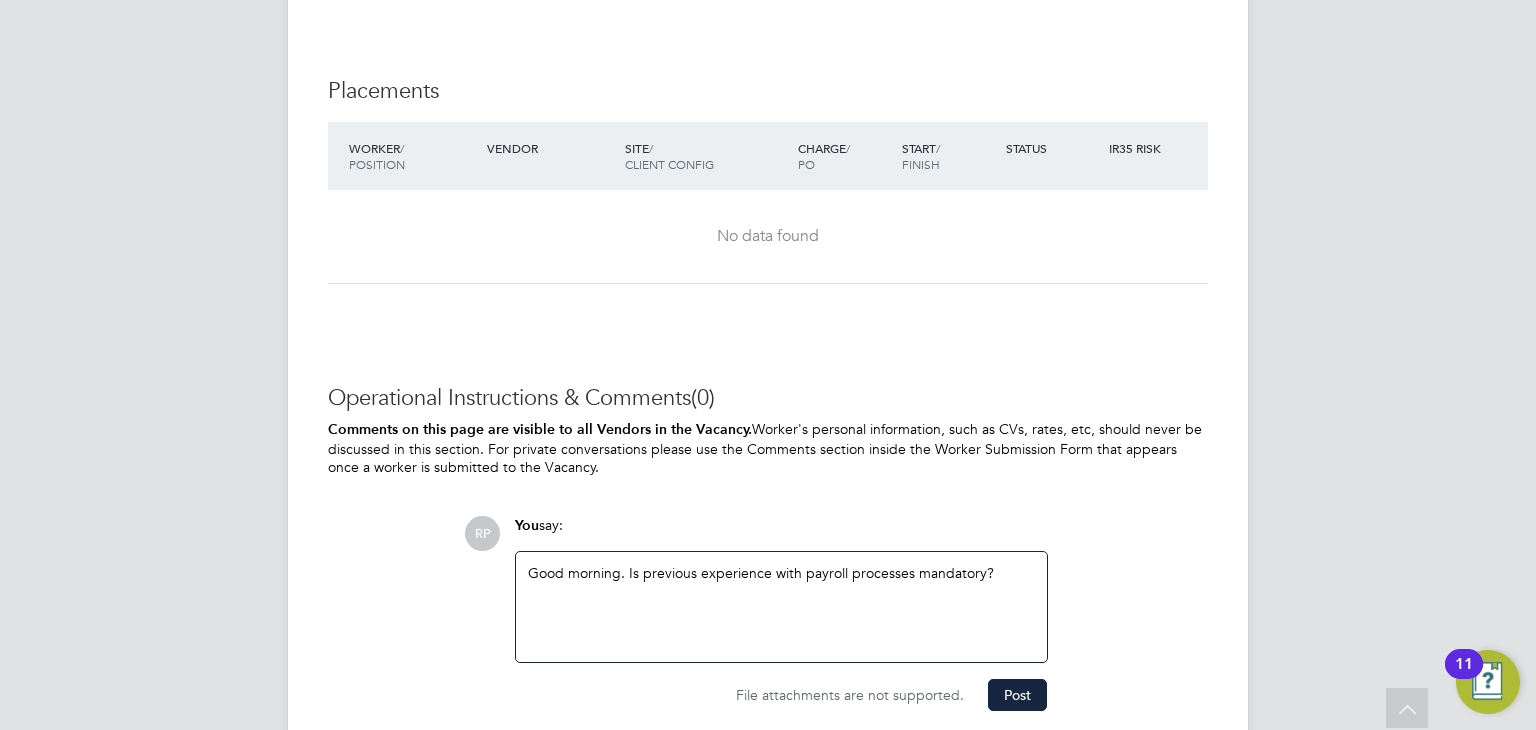 scroll, scrollTop: 1800, scrollLeft: 0, axis: vertical 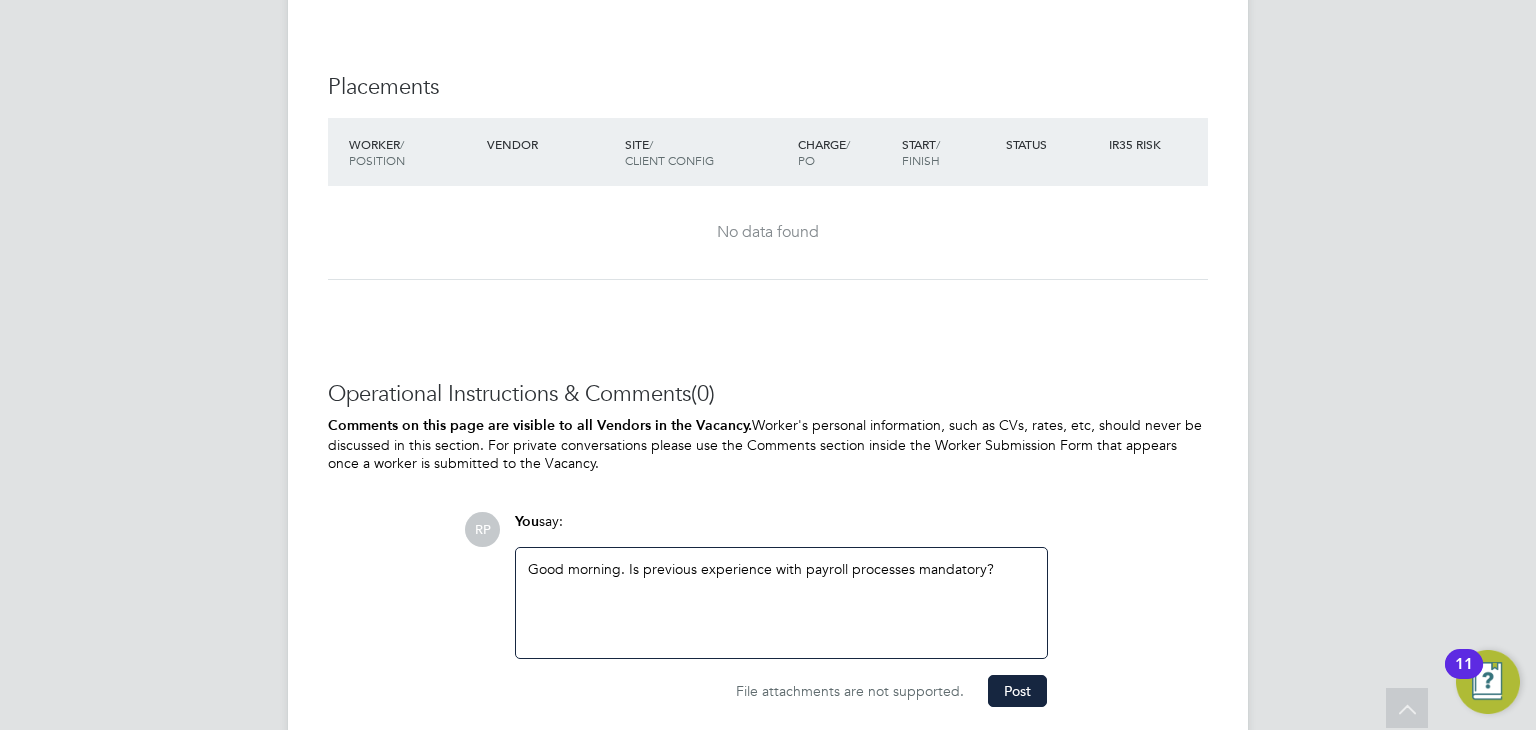 click on "Good morning. Is previous experience with payroll processes mandatory?" 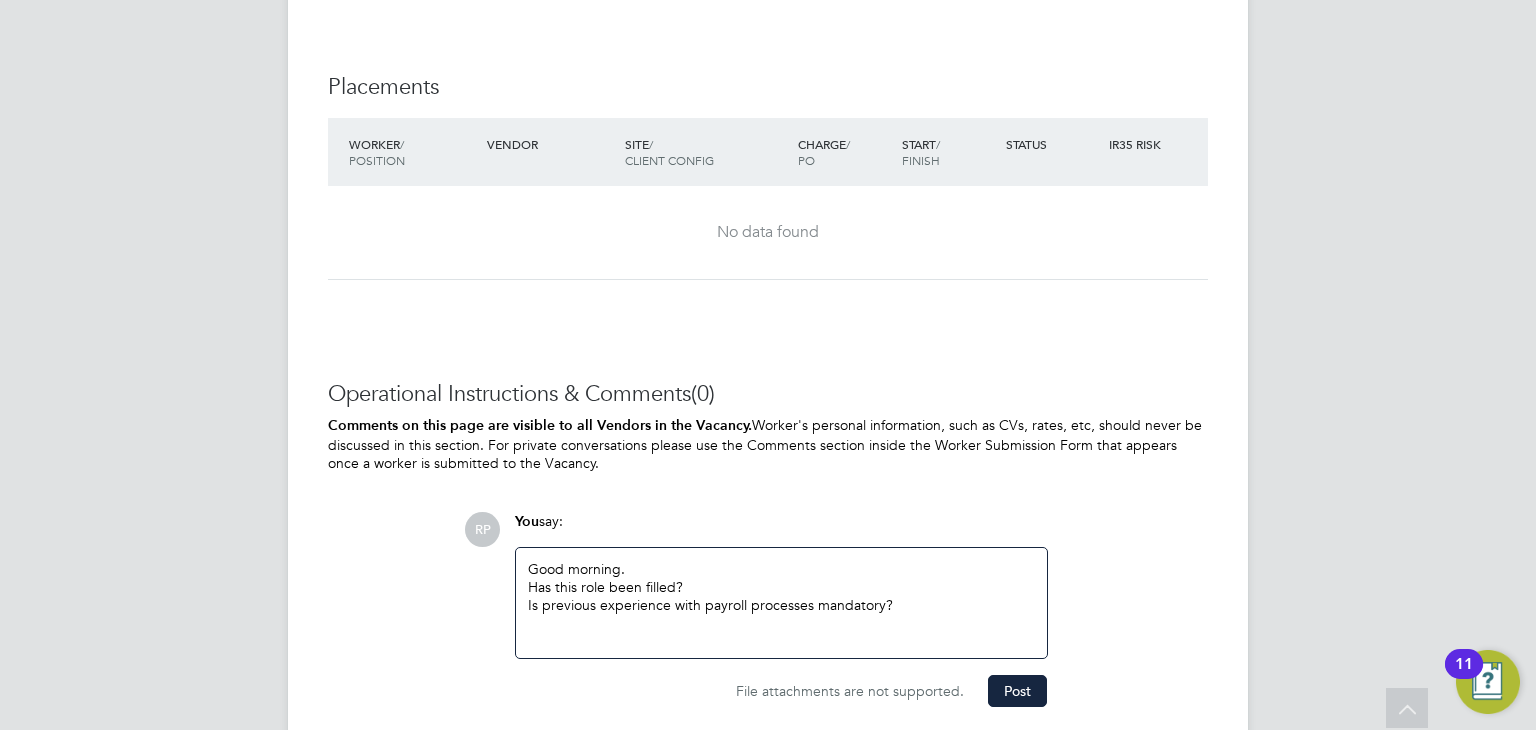 click on "Is previous experience with payroll processes mandatory?" 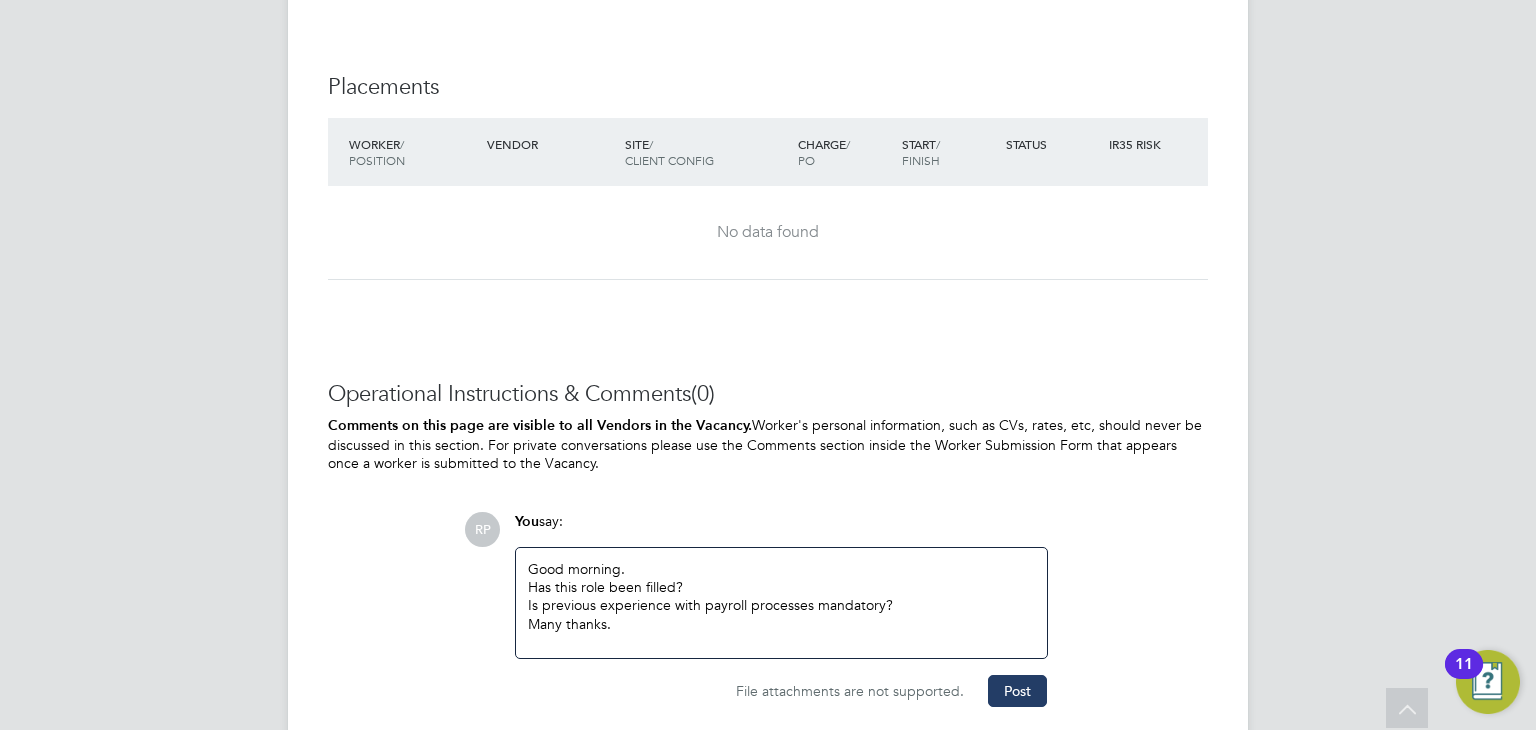 click on "Post" 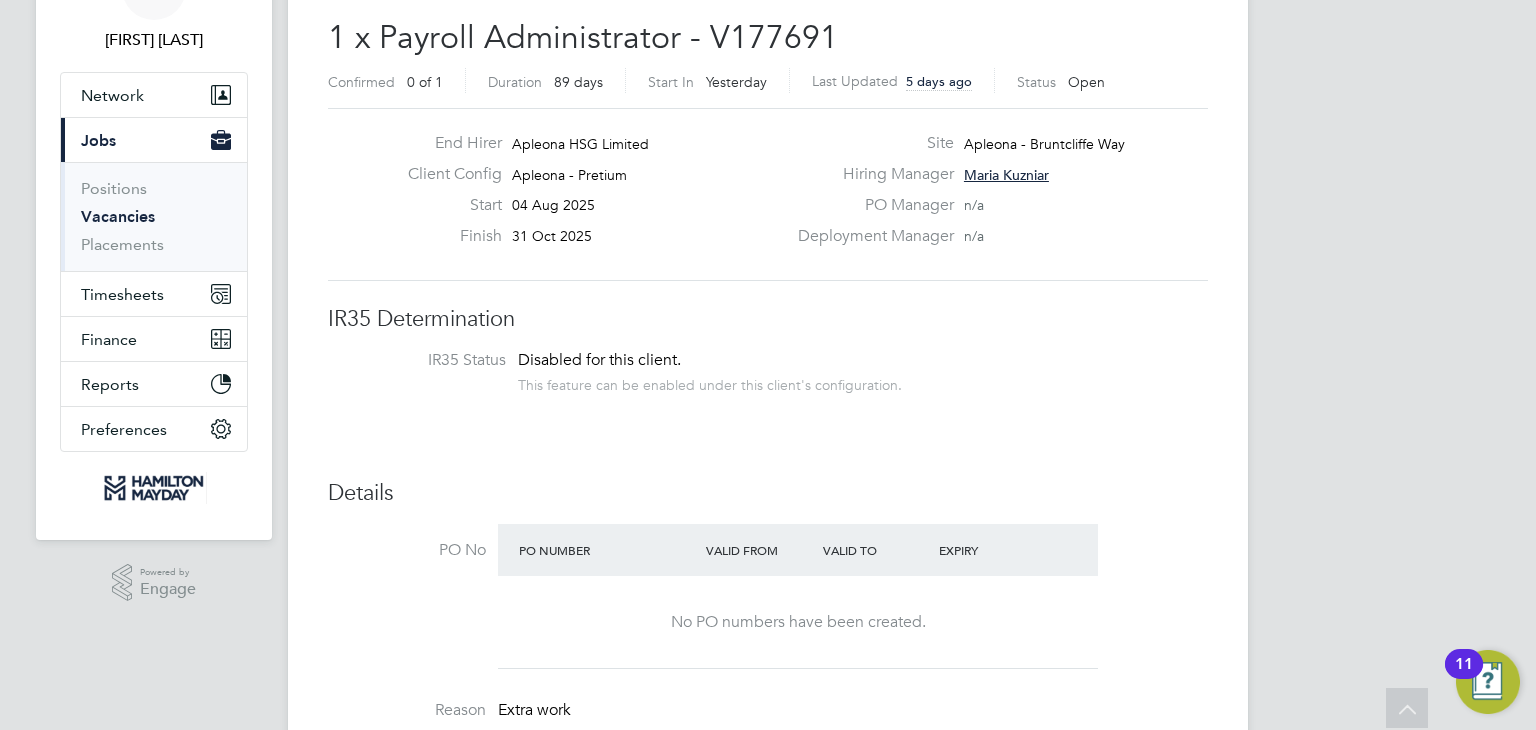 scroll, scrollTop: 100, scrollLeft: 0, axis: vertical 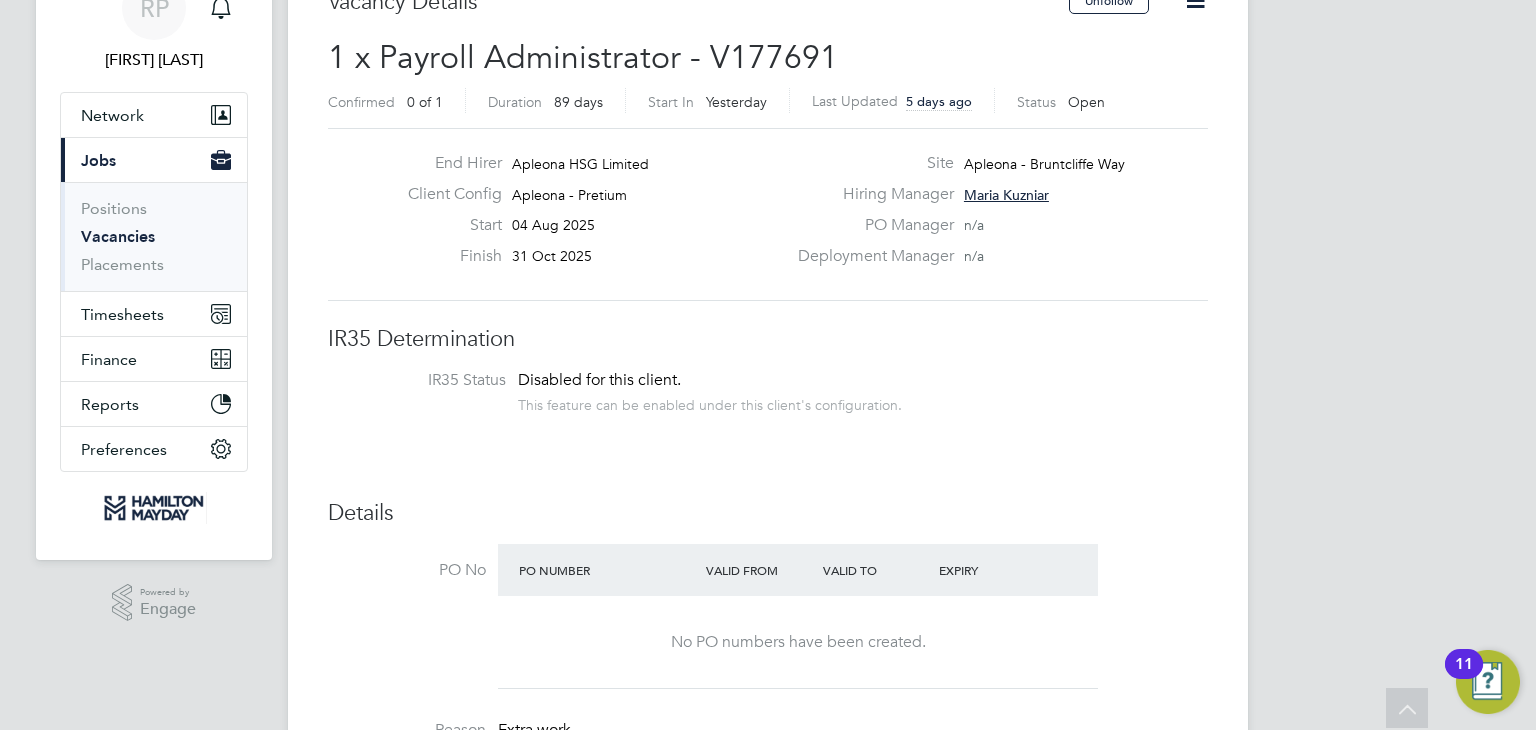 click on "Apleona - Bruntcliffe Way" 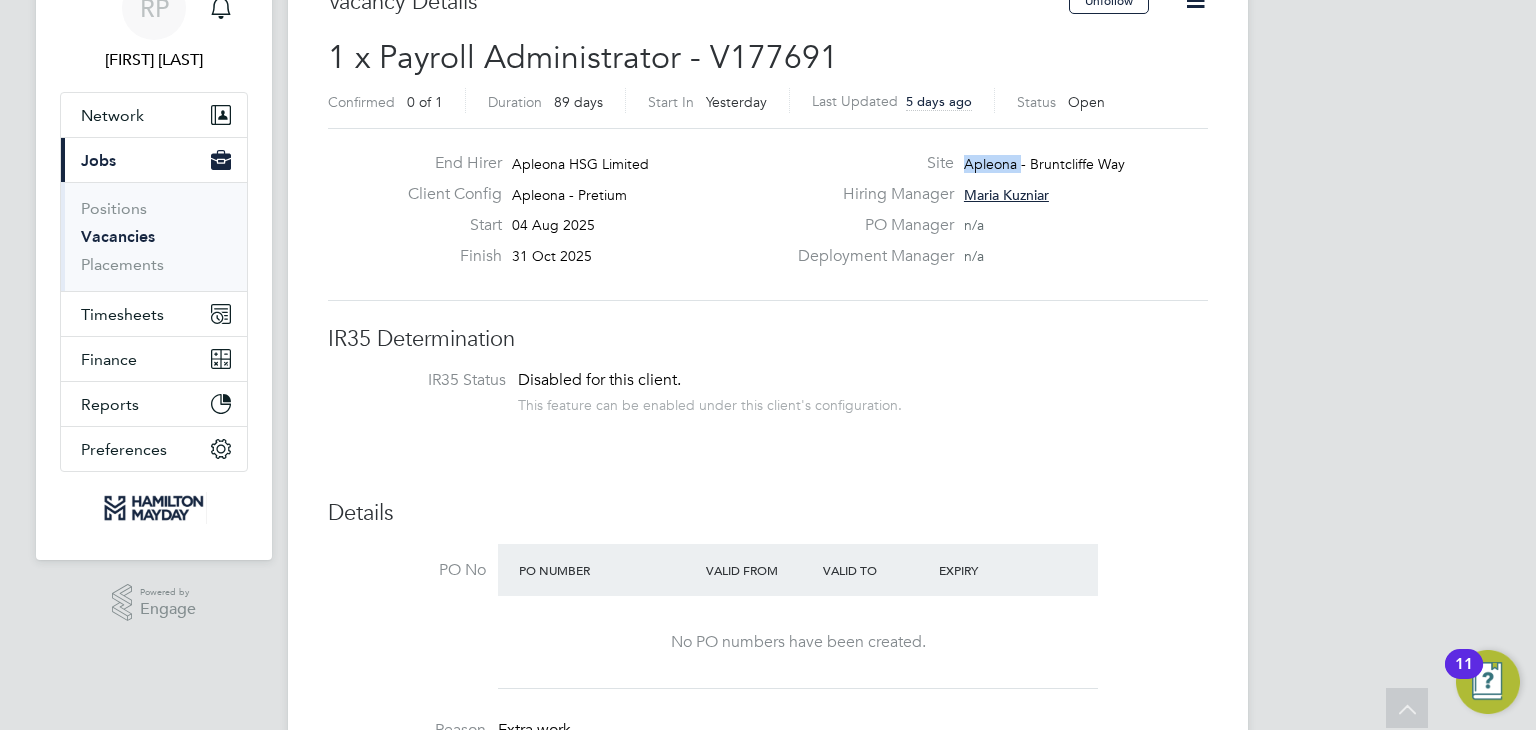 click on "Apleona - Bruntcliffe Way" 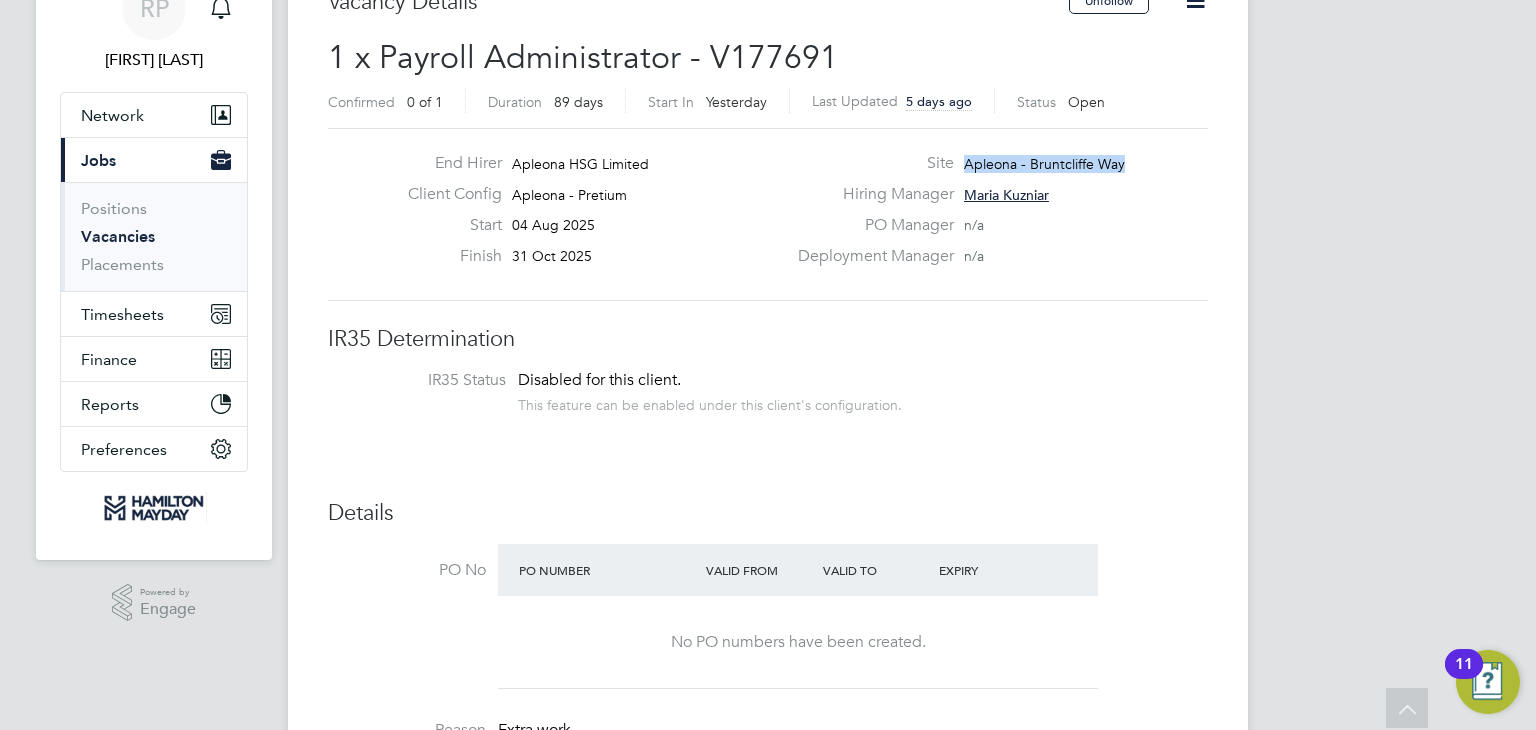 click on "Apleona - Bruntcliffe Way" 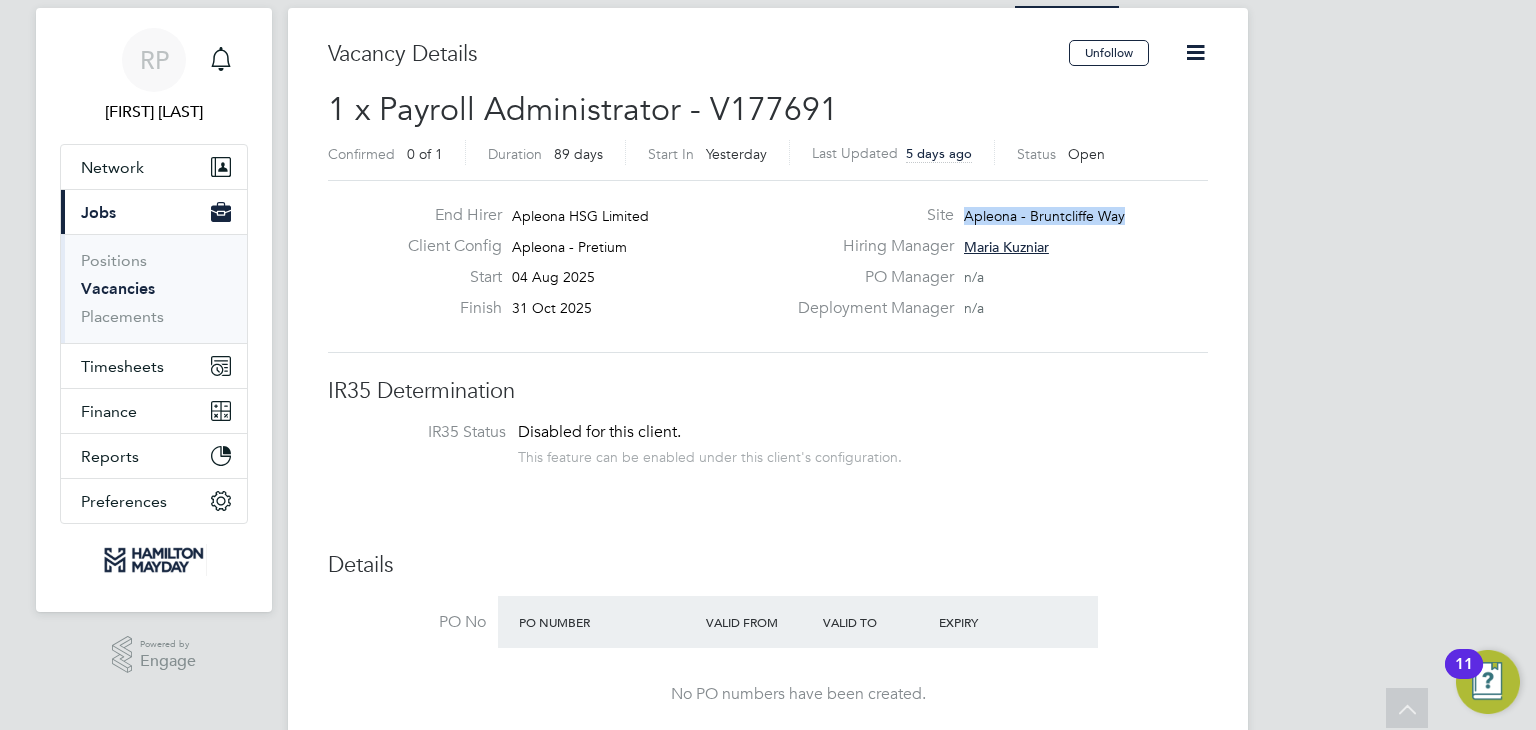 scroll, scrollTop: 0, scrollLeft: 0, axis: both 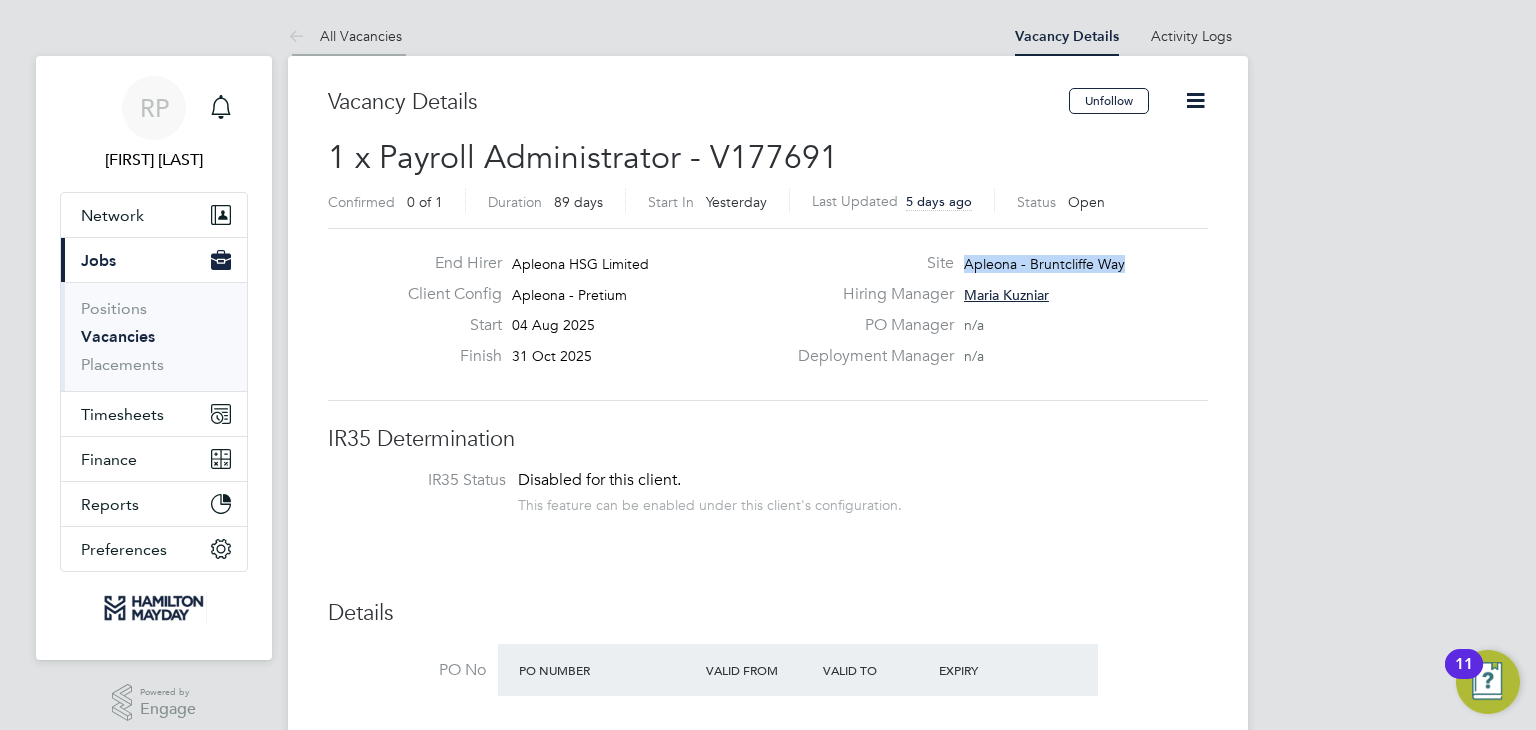 click on "All Vacancies" at bounding box center (345, 36) 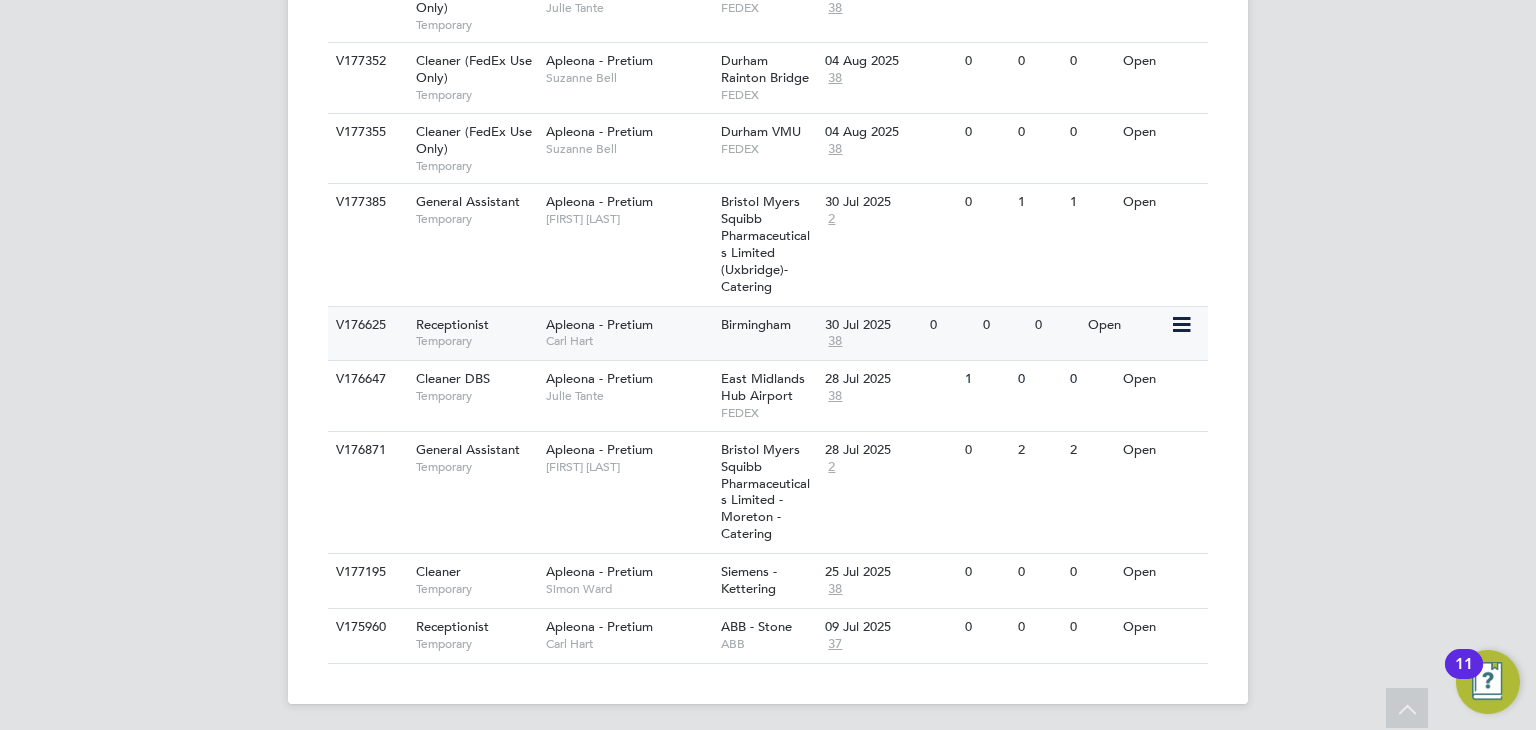scroll, scrollTop: 1312, scrollLeft: 0, axis: vertical 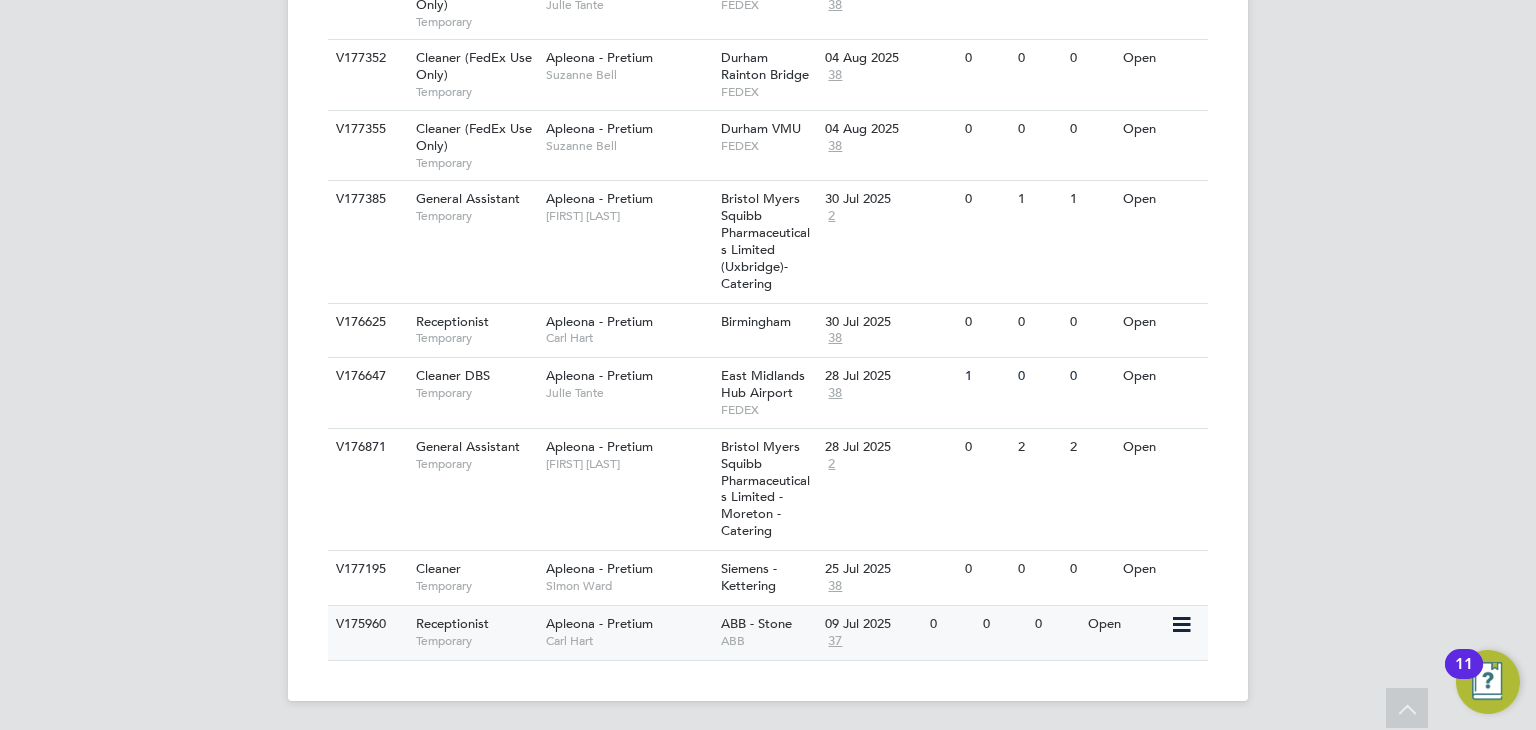 click on "ABB" 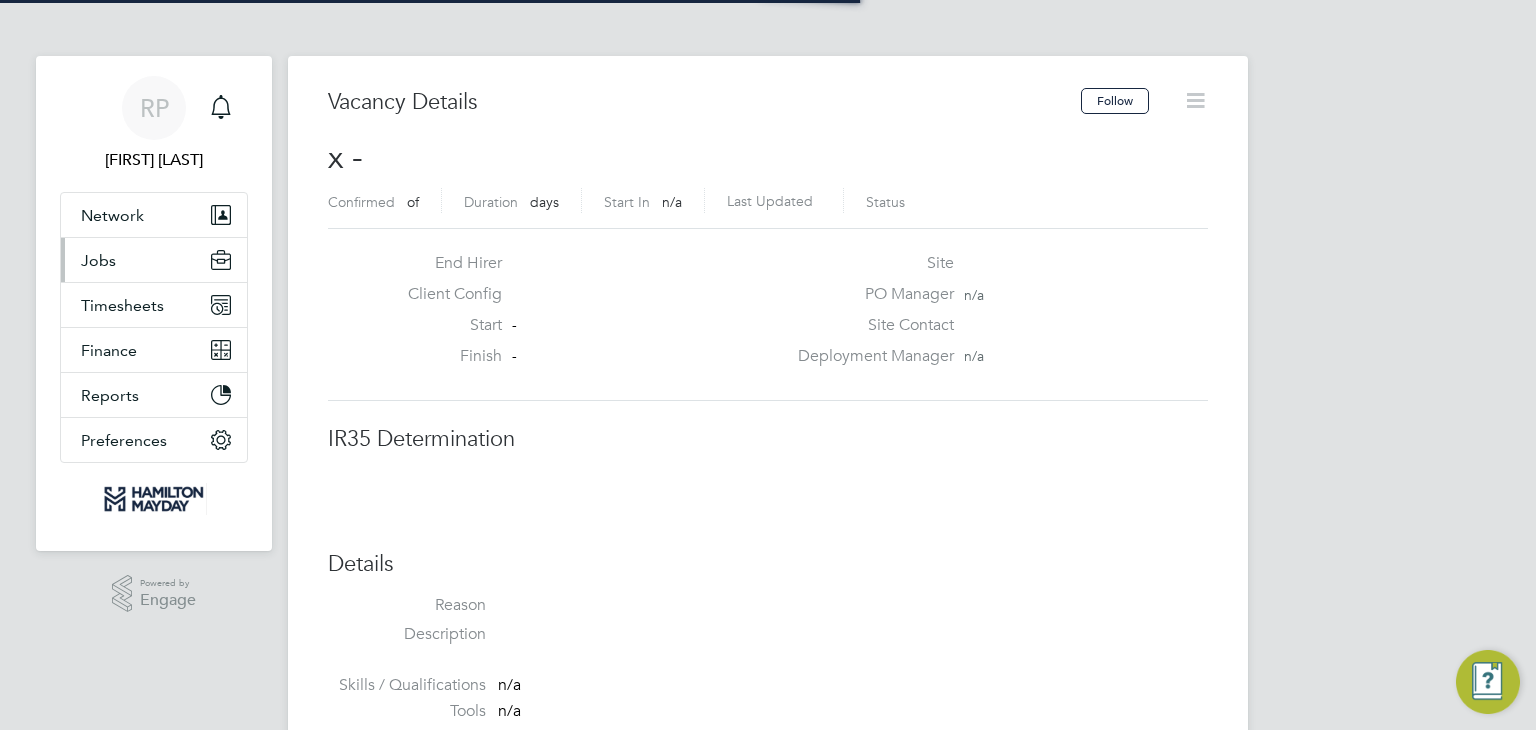 scroll, scrollTop: 0, scrollLeft: 0, axis: both 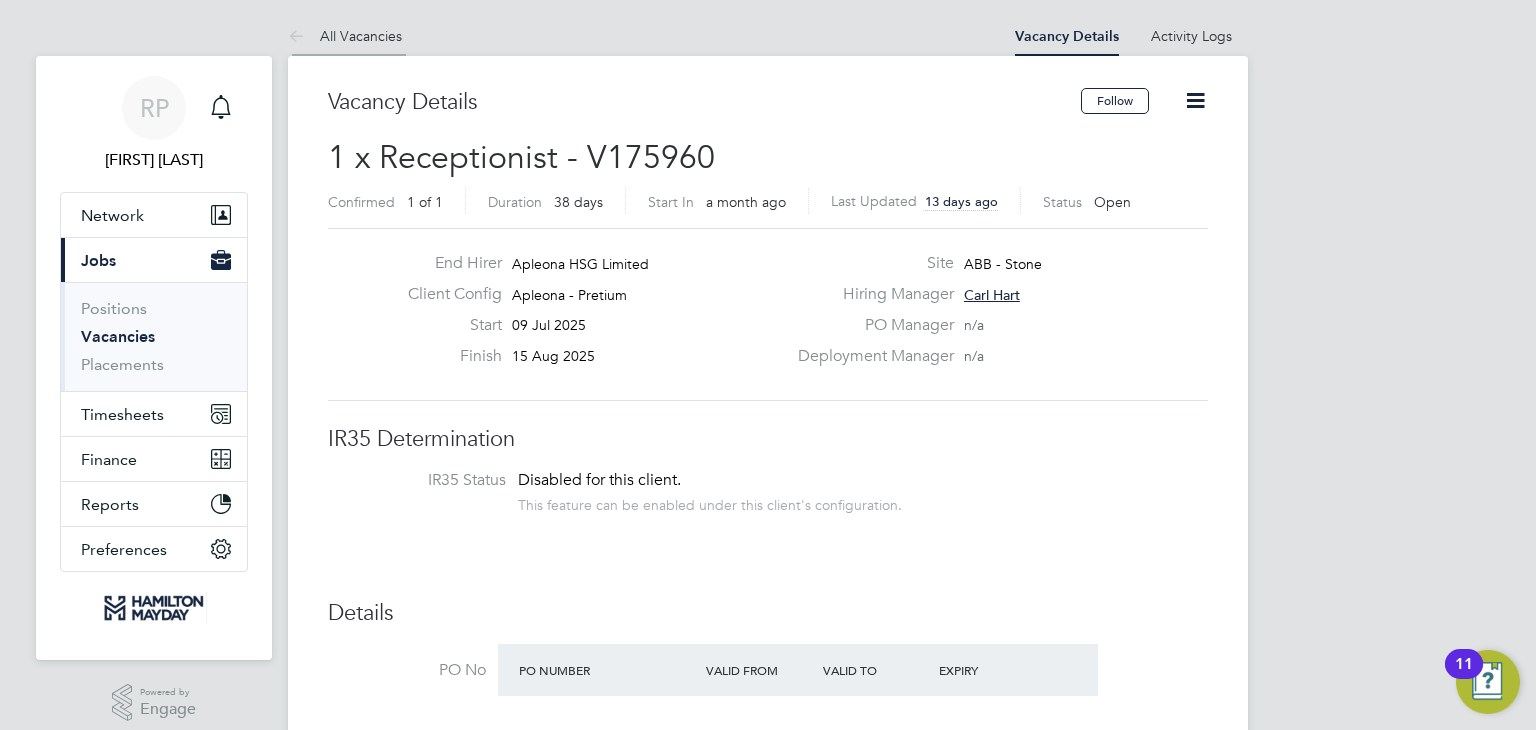 click on "All Vacancies" at bounding box center (345, 36) 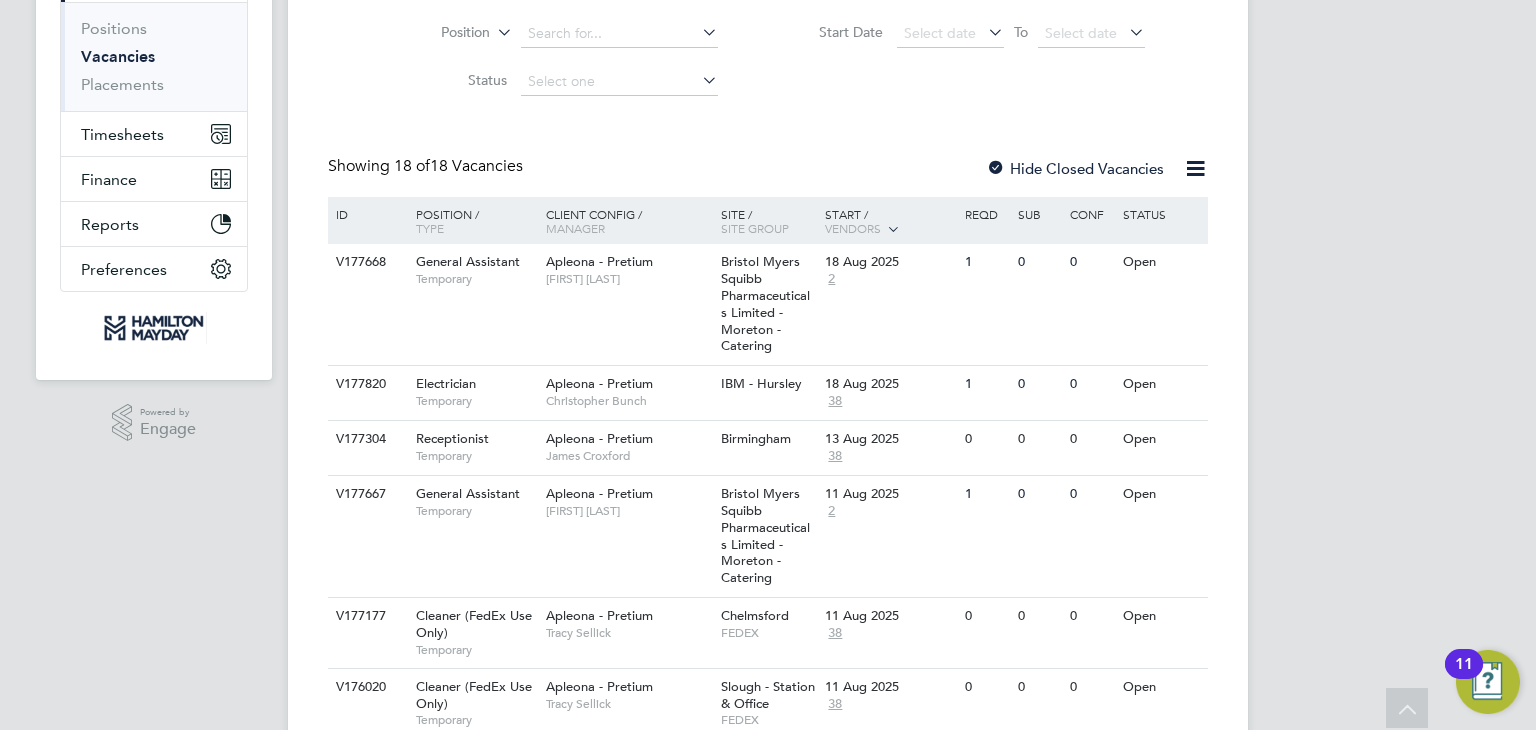 scroll, scrollTop: 300, scrollLeft: 0, axis: vertical 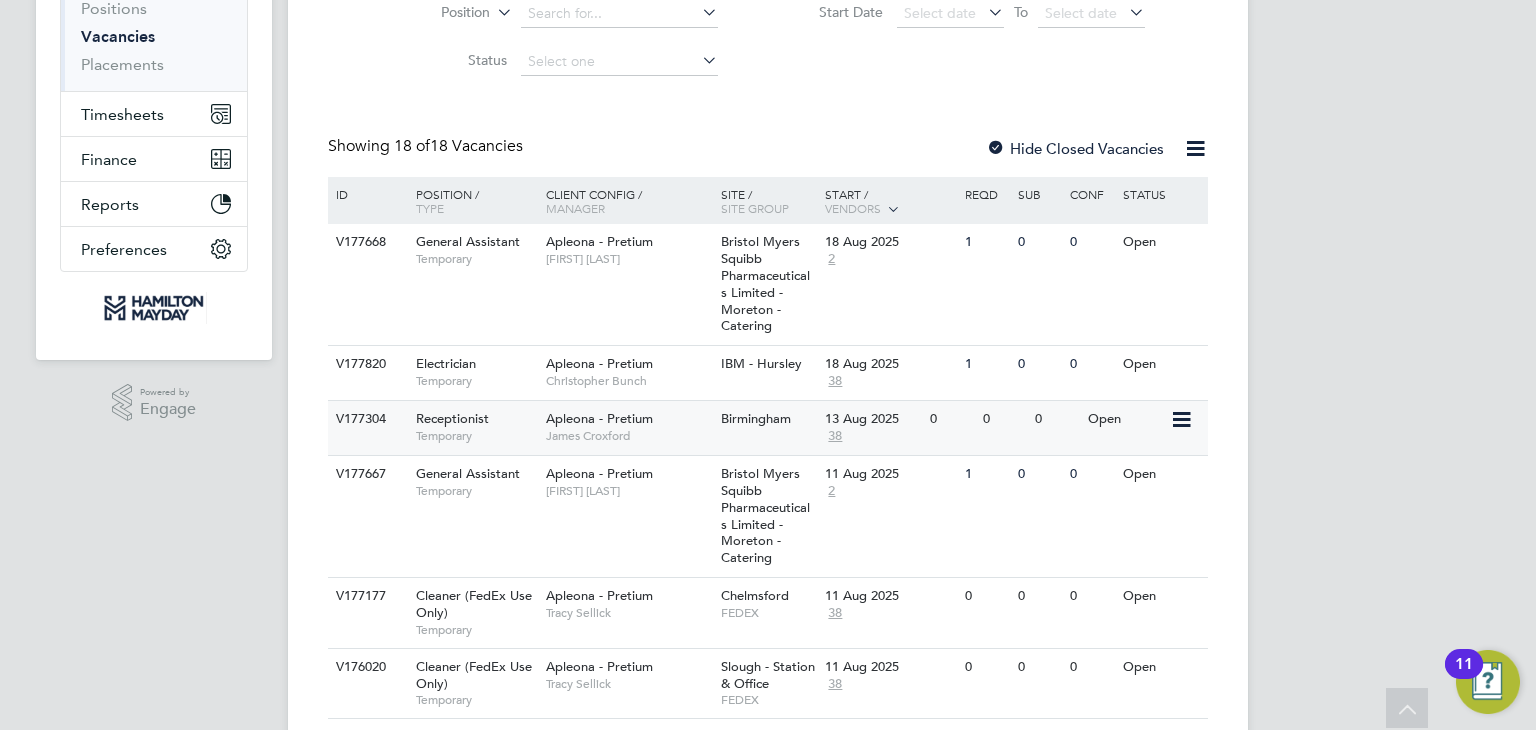 click on "James Croxford" 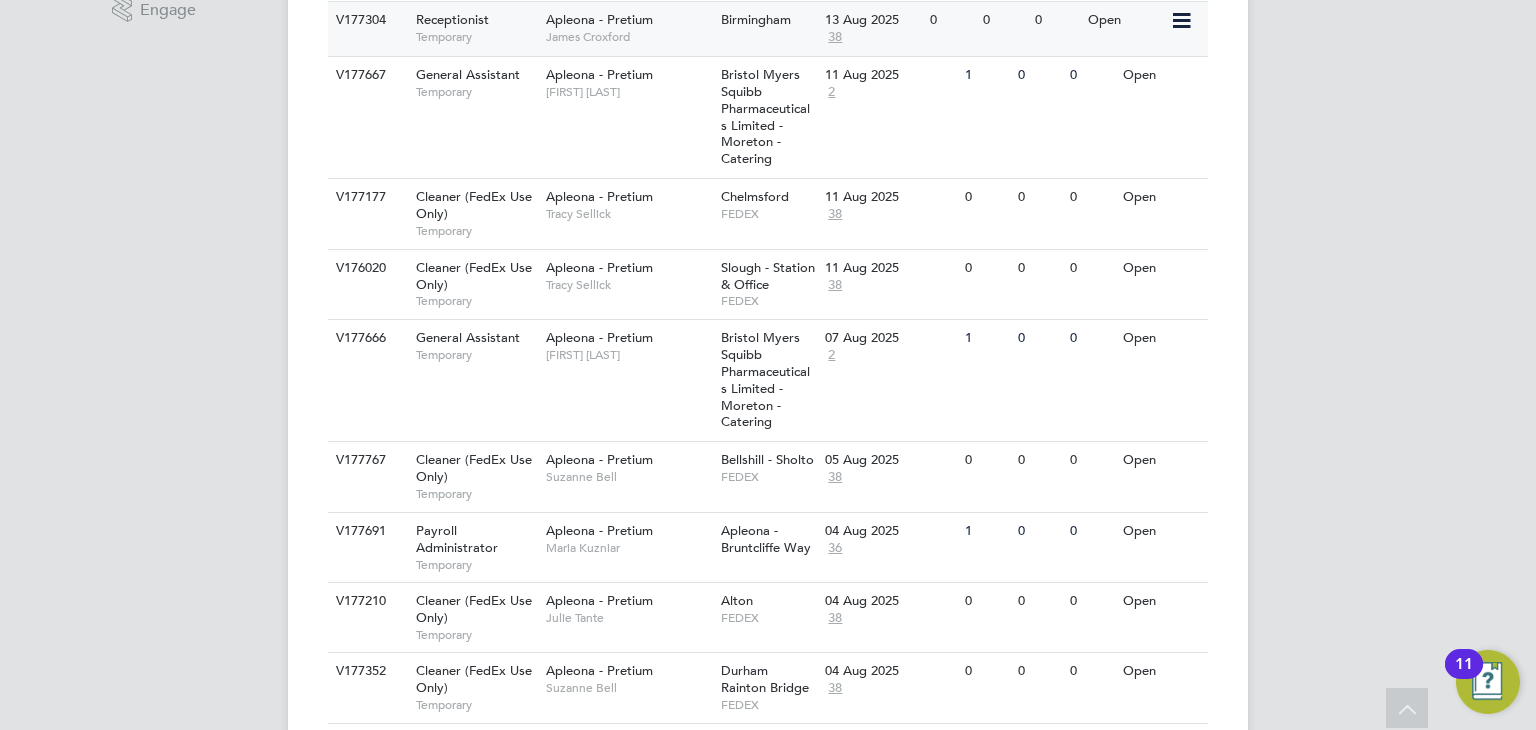 scroll, scrollTop: 700, scrollLeft: 0, axis: vertical 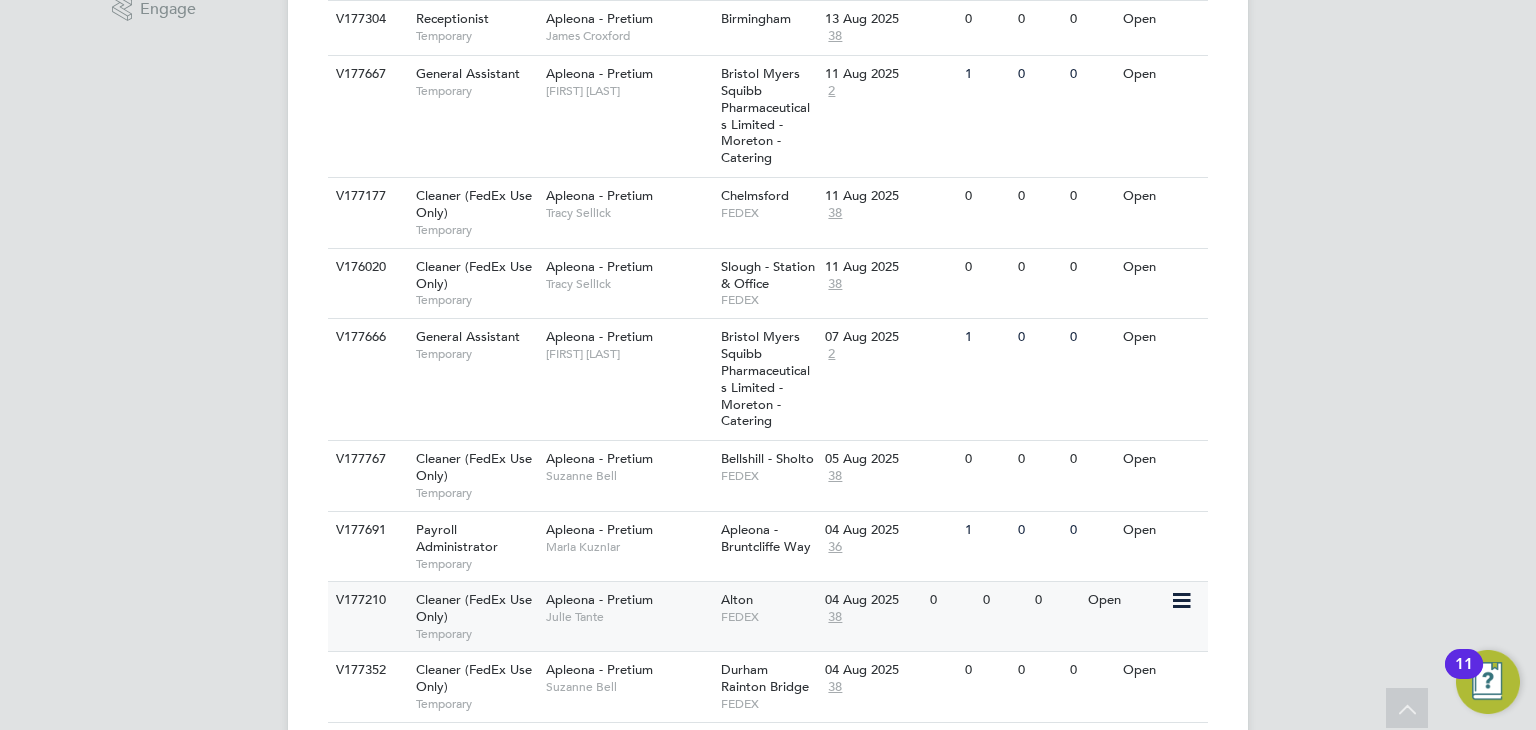 click on "FEDEX" 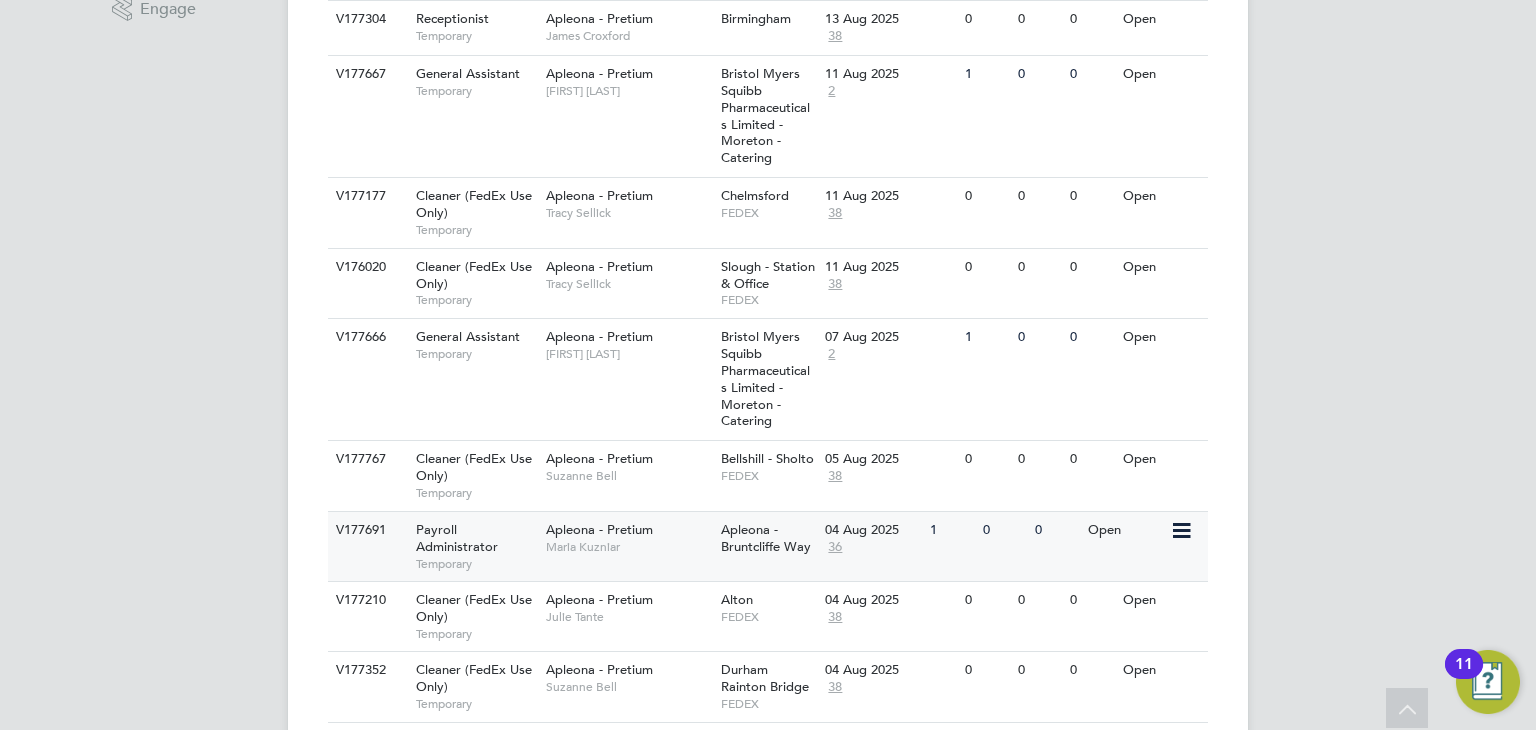 click on "Apleona - Pretium" 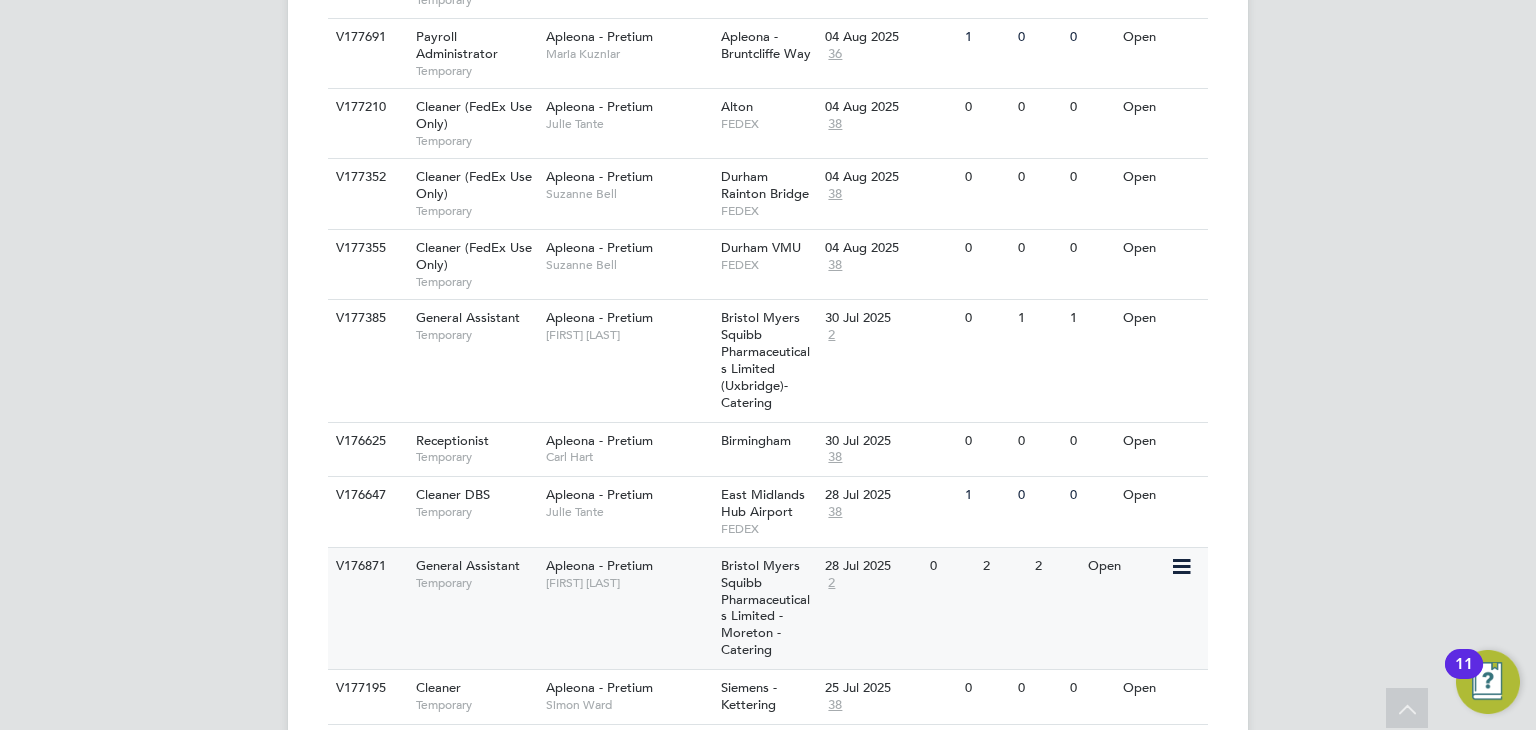scroll, scrollTop: 1312, scrollLeft: 0, axis: vertical 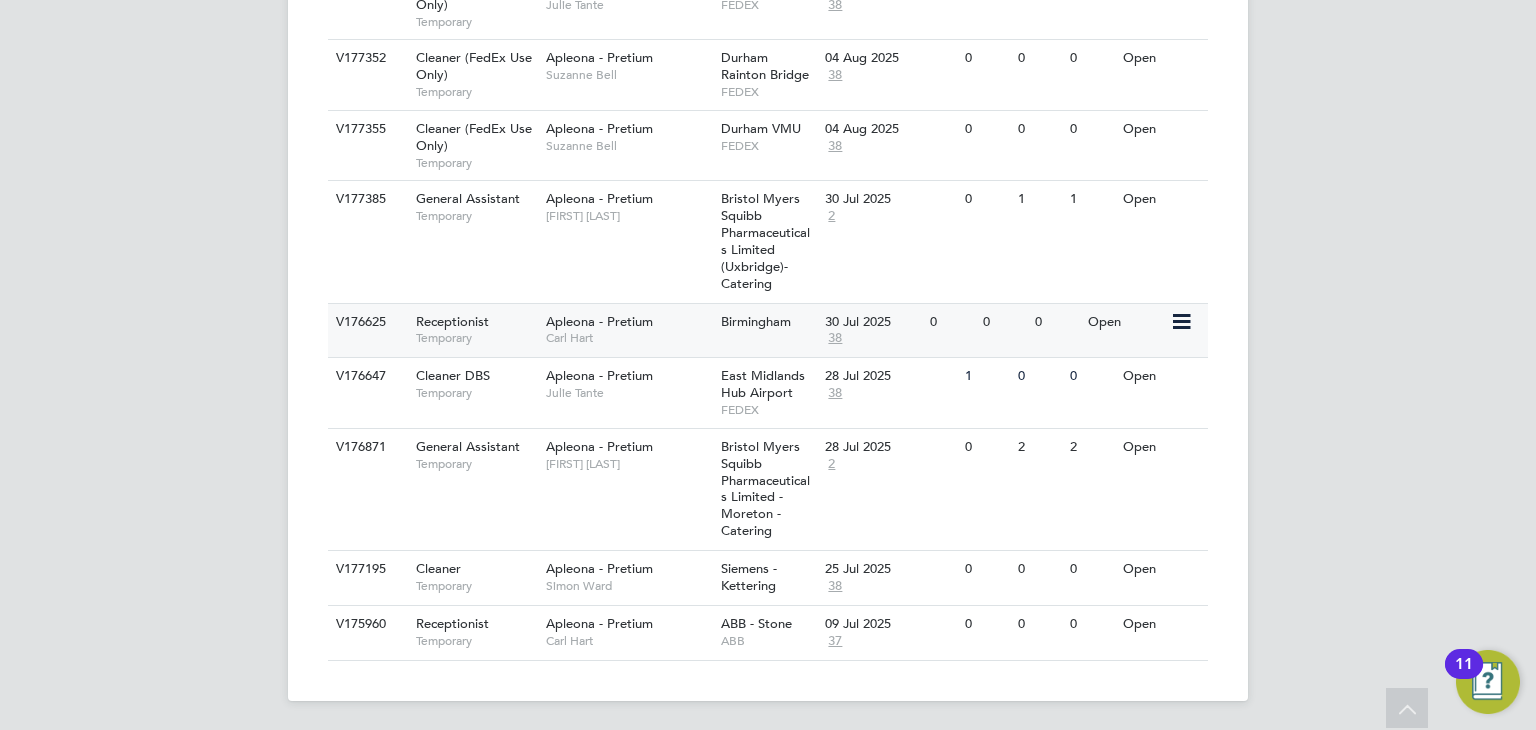 click on "Apleona - Pretium   Carl Hart" 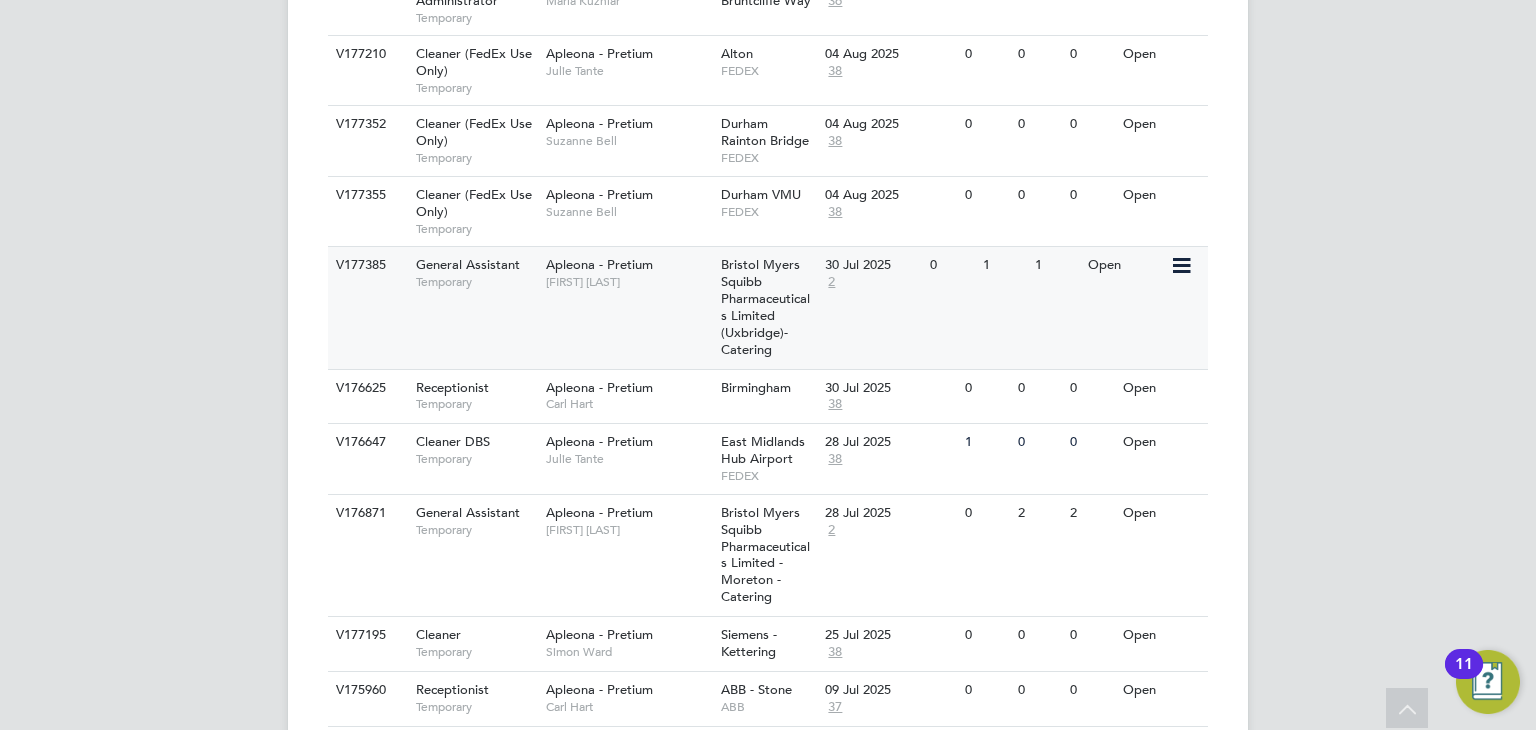 scroll, scrollTop: 1212, scrollLeft: 0, axis: vertical 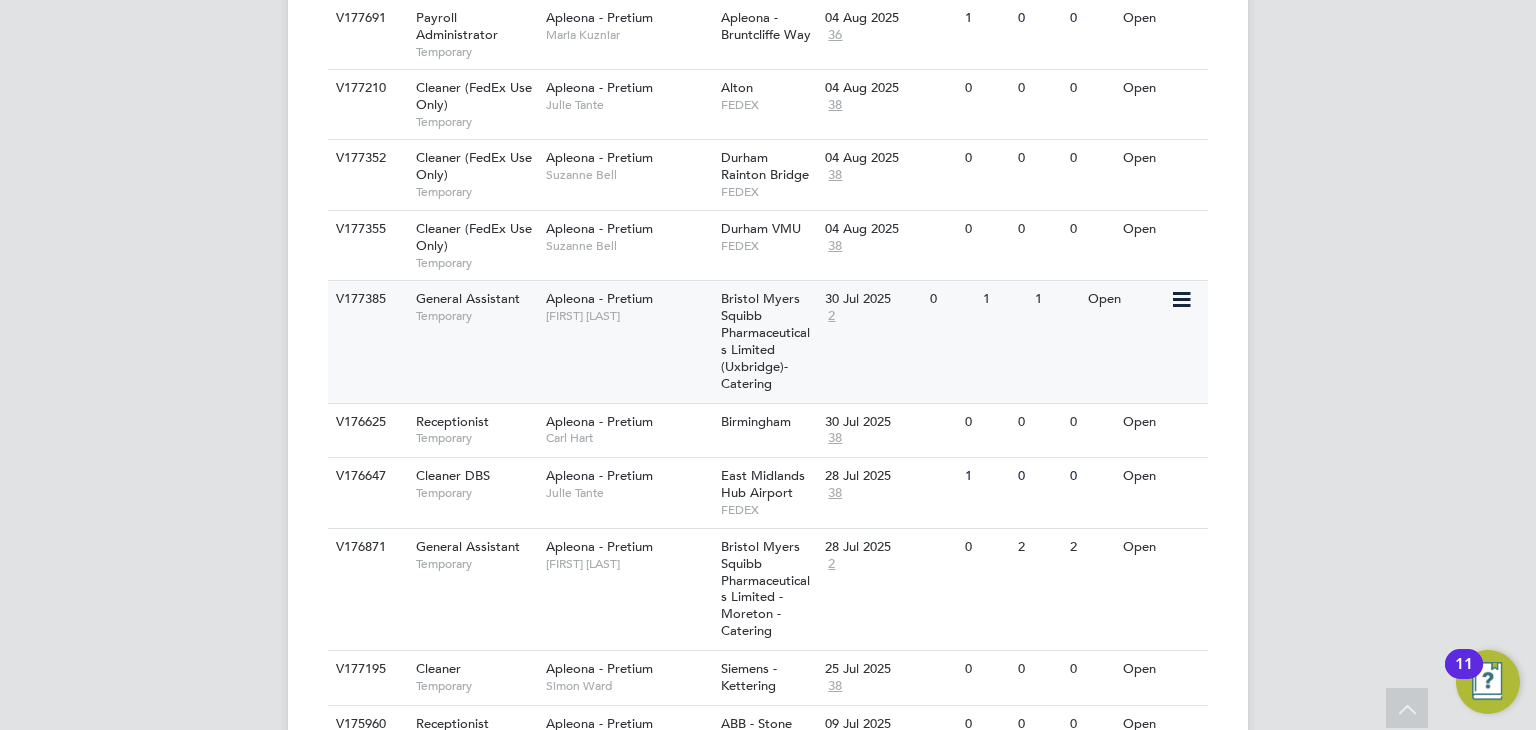 click on "V177385 General Assistant   Temporary Apleona - Pretium   Matthew Lee Bristol Myers Squibb Pharmaceuticals Limited (Uxbridge)- Catering   30 Jul 2025 2 0 1 1 Open" 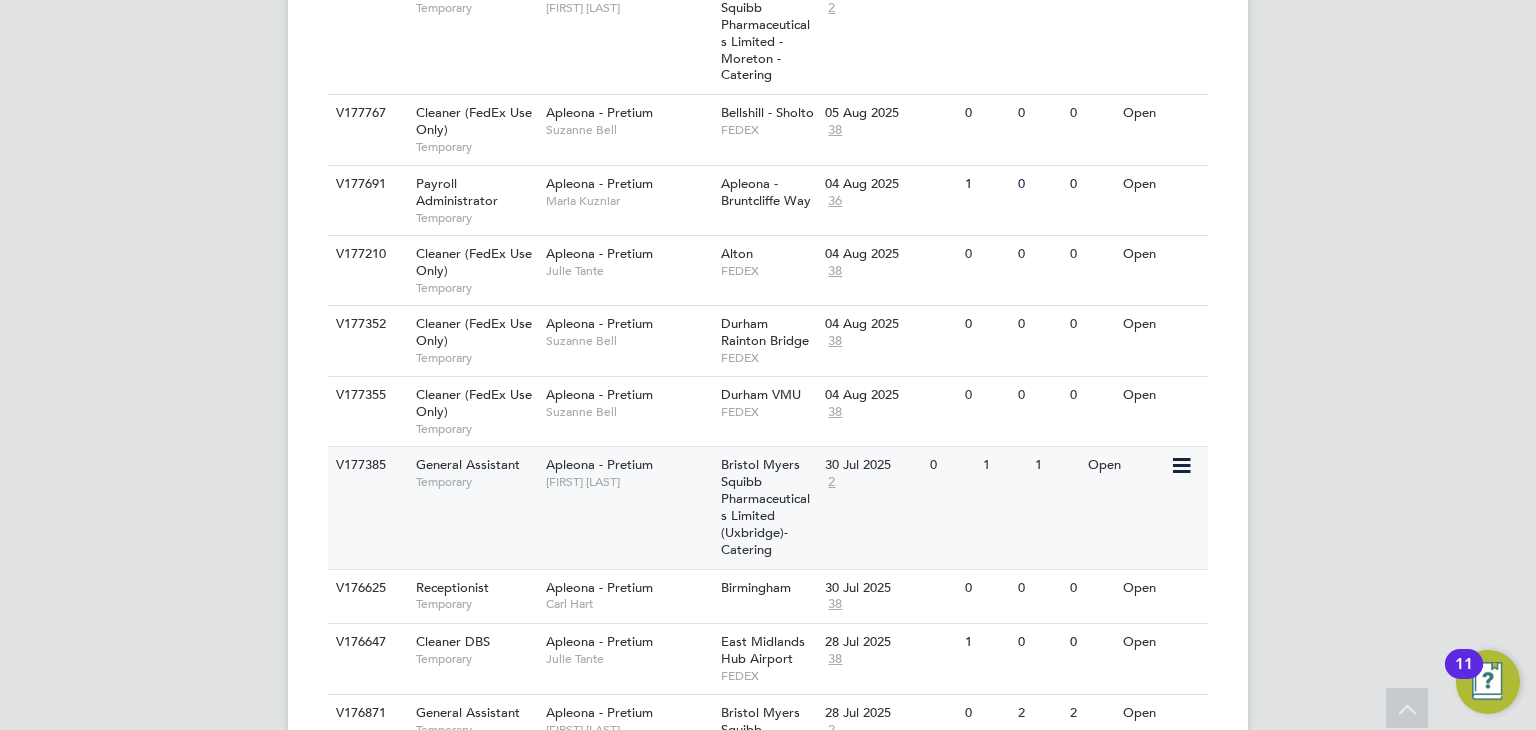 scroll, scrollTop: 1012, scrollLeft: 0, axis: vertical 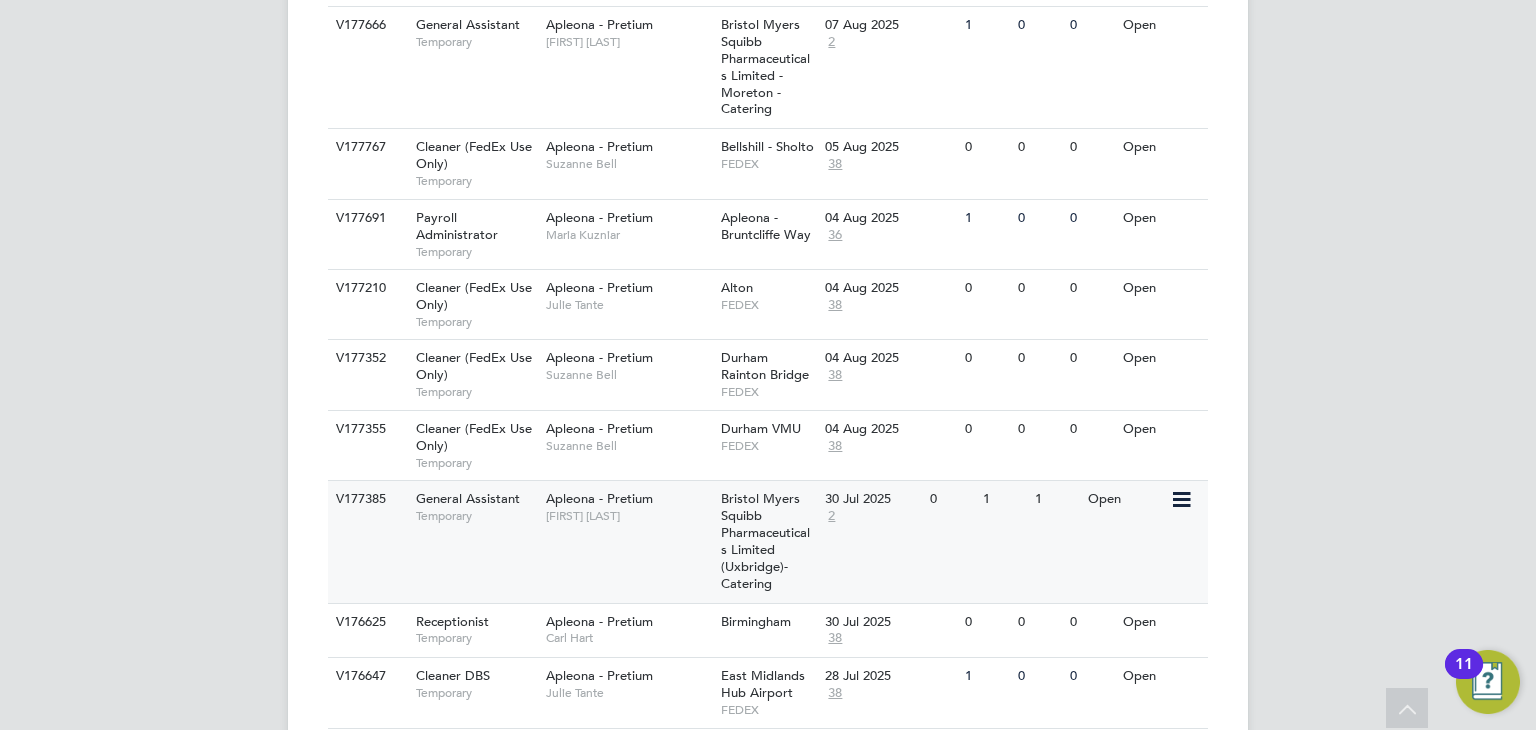 click on "Durham Rainton Bridge" 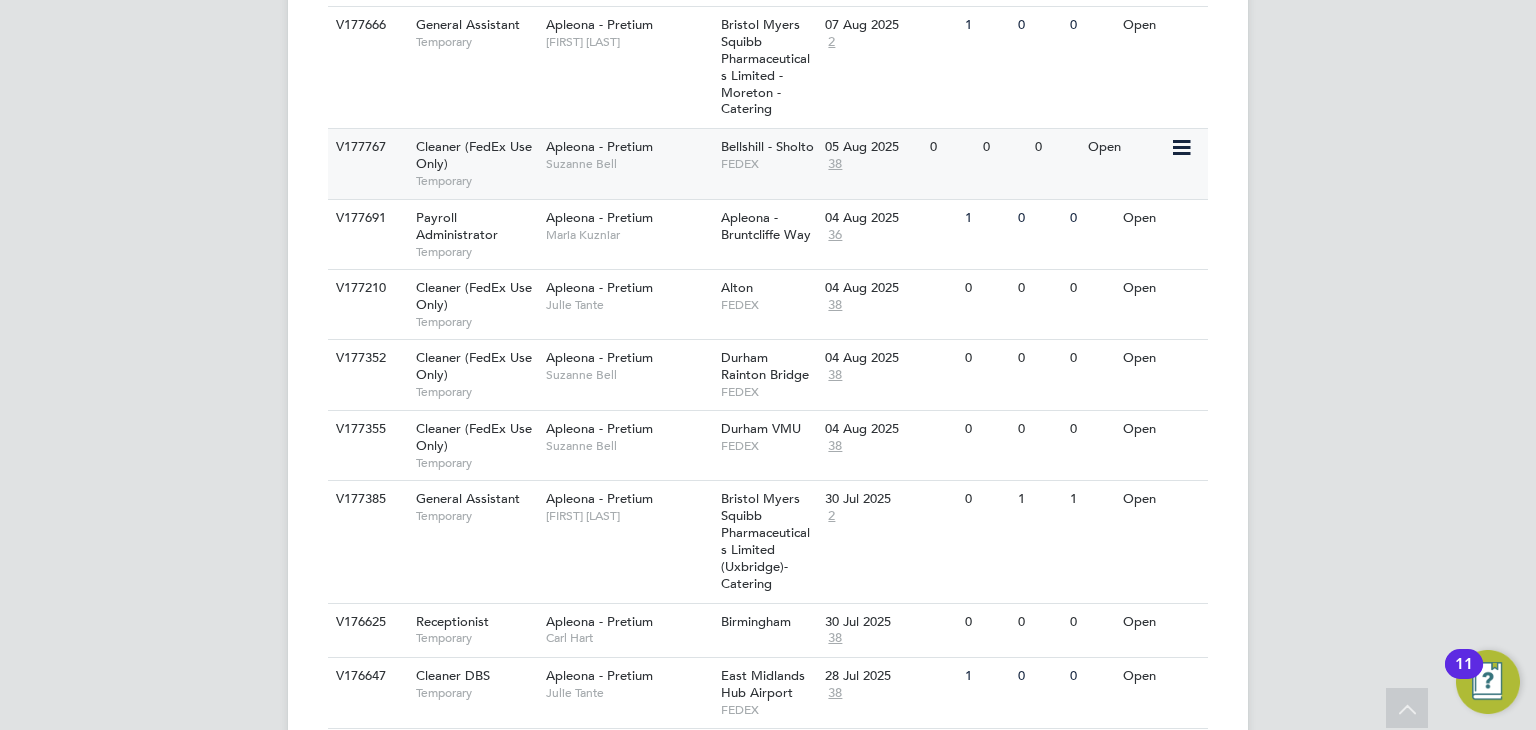 click on "FEDEX" 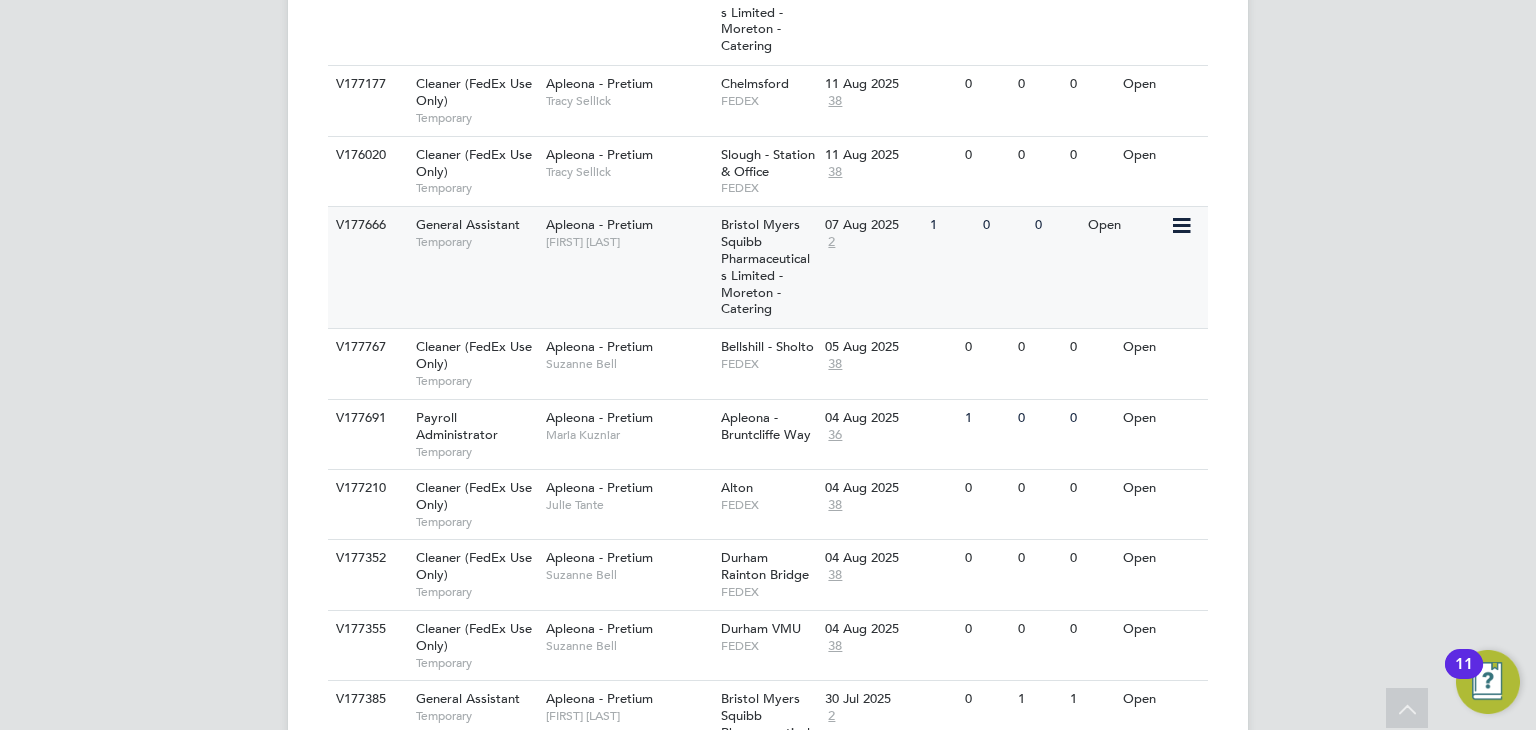 scroll, scrollTop: 712, scrollLeft: 0, axis: vertical 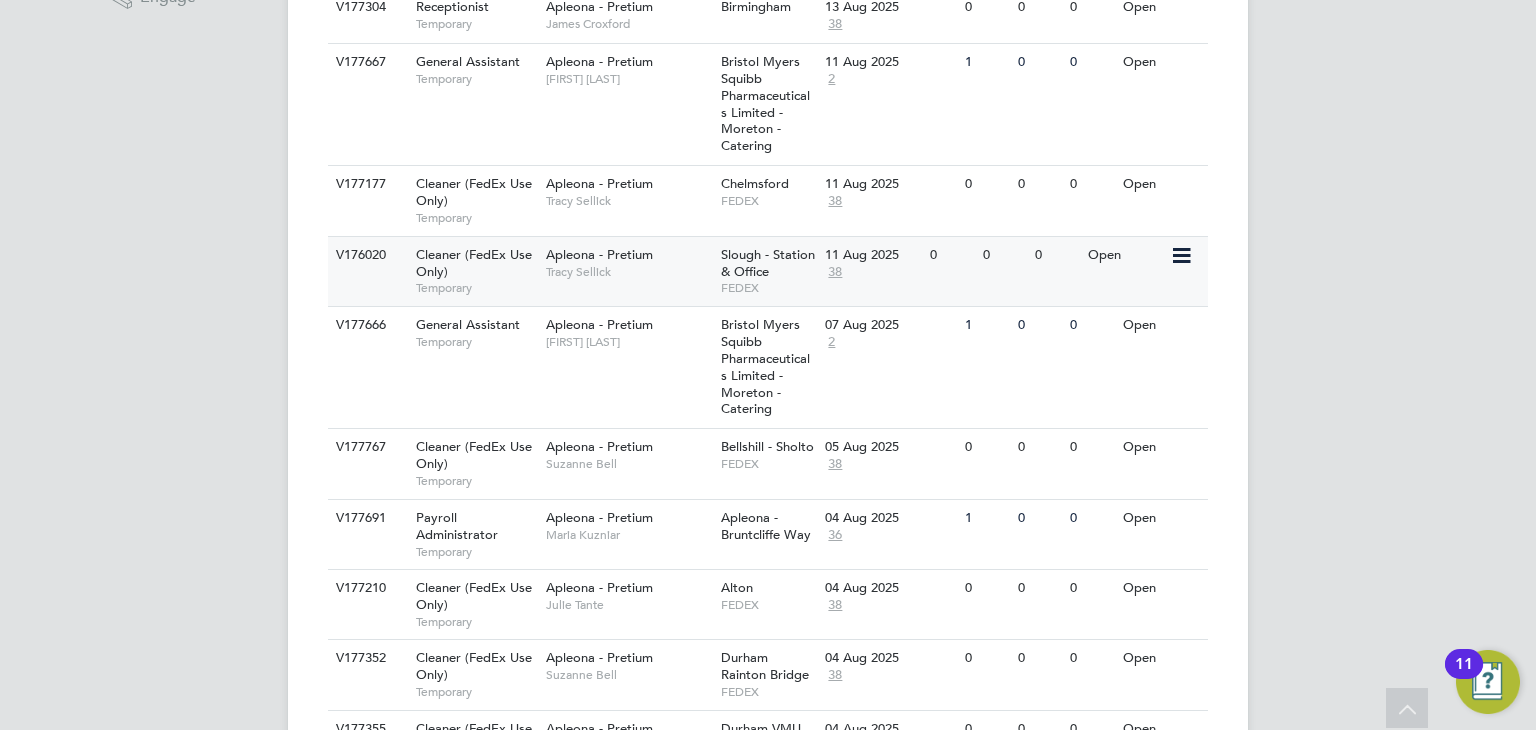 click on "11 Aug 2025" 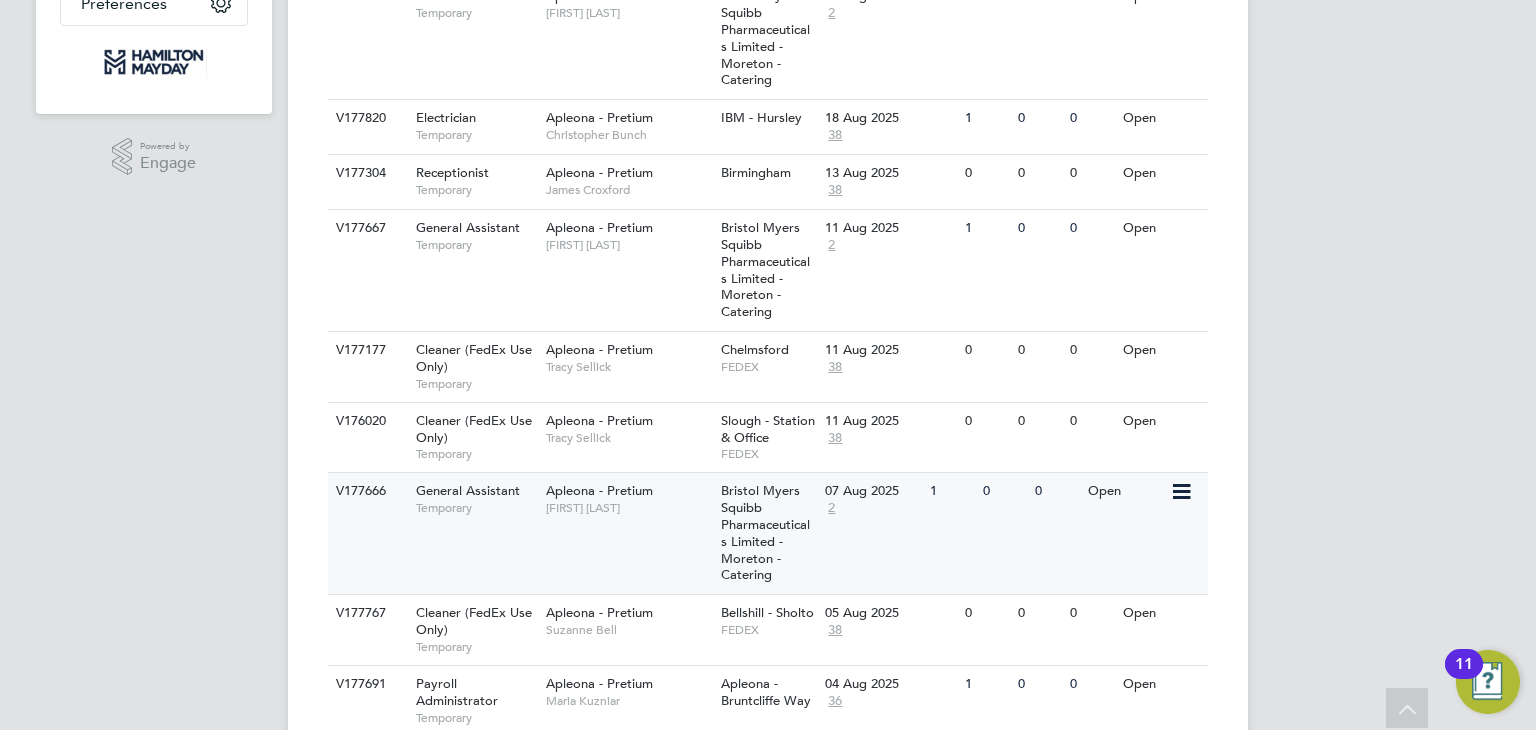 scroll, scrollTop: 512, scrollLeft: 0, axis: vertical 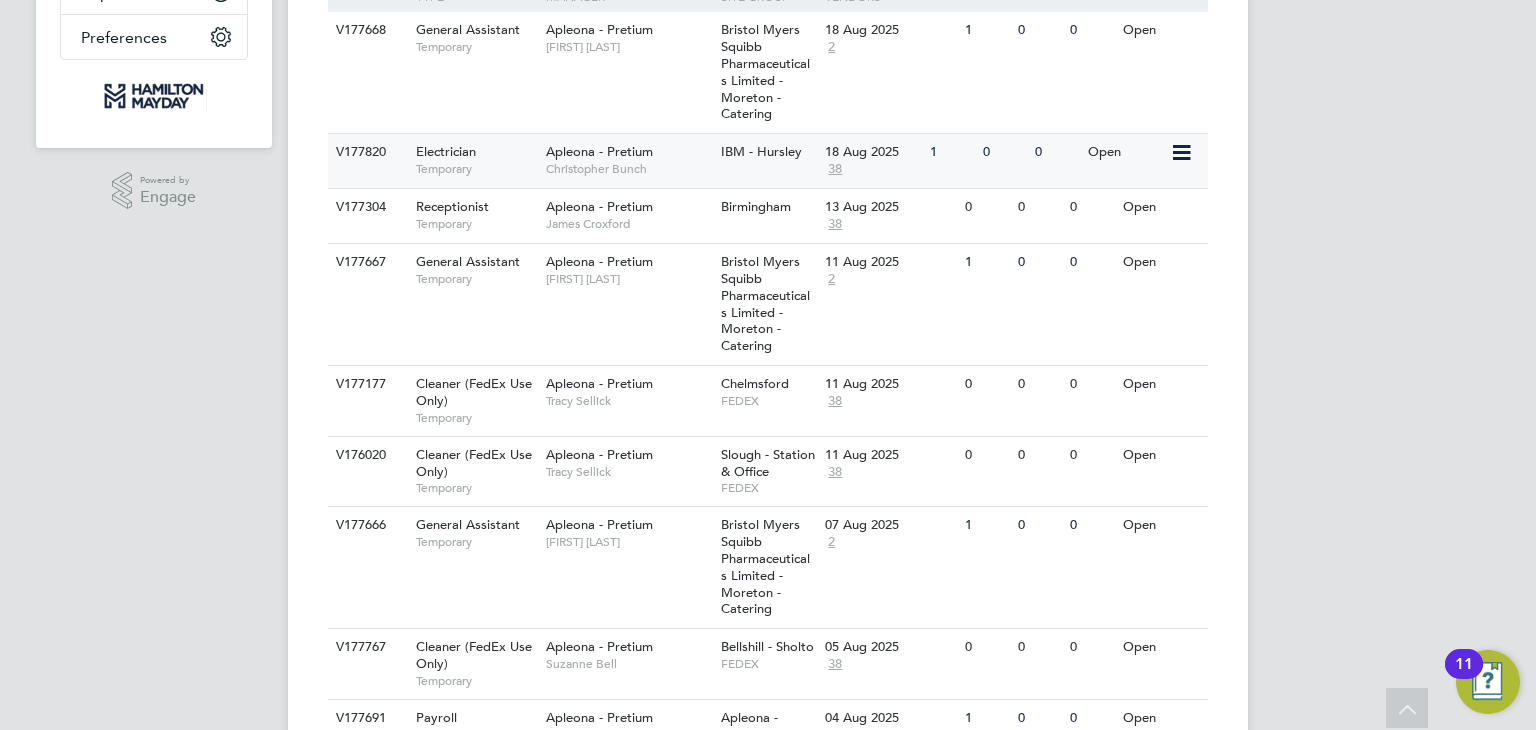 click on "18 Aug 2025" 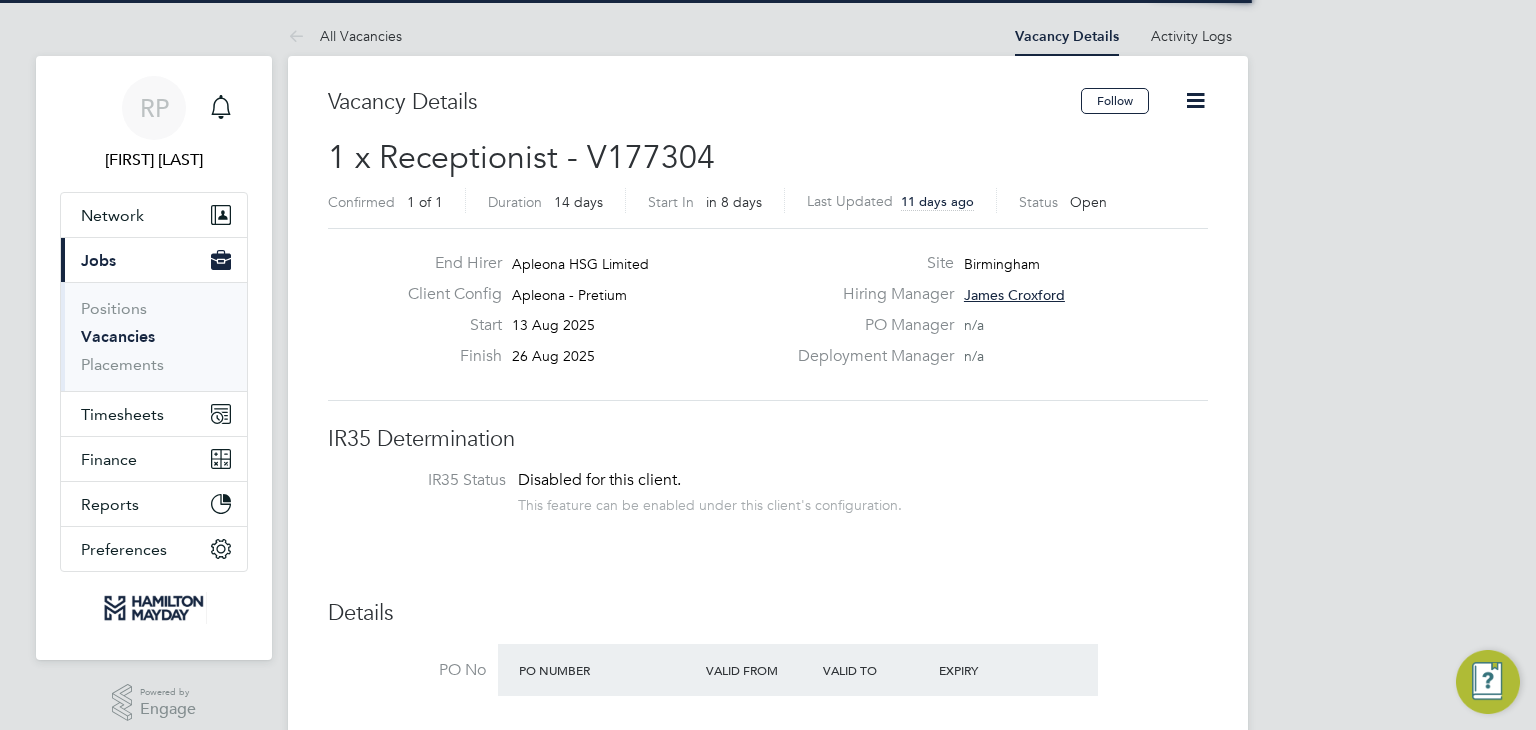 scroll, scrollTop: 0, scrollLeft: 0, axis: both 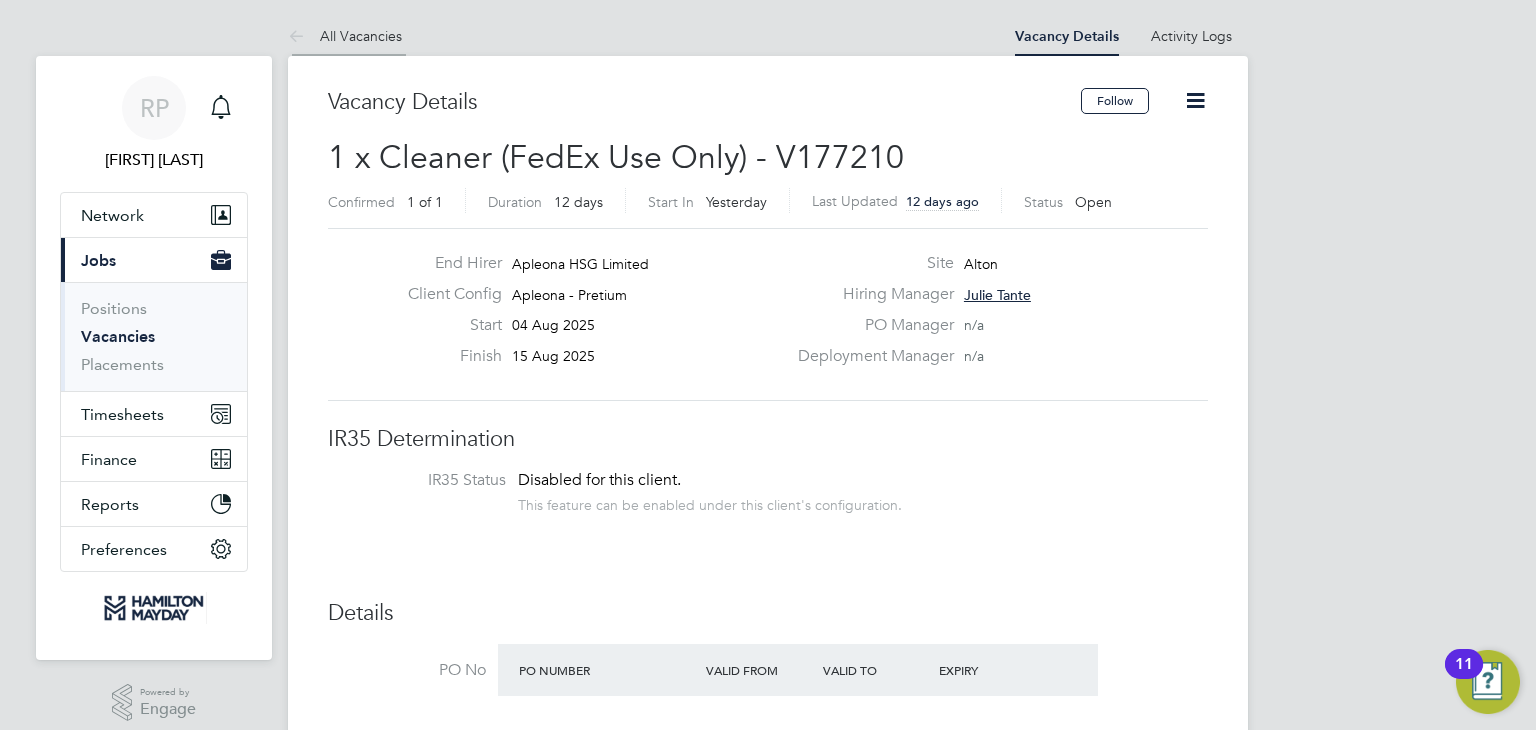 click on "All Vacancies" at bounding box center (345, 36) 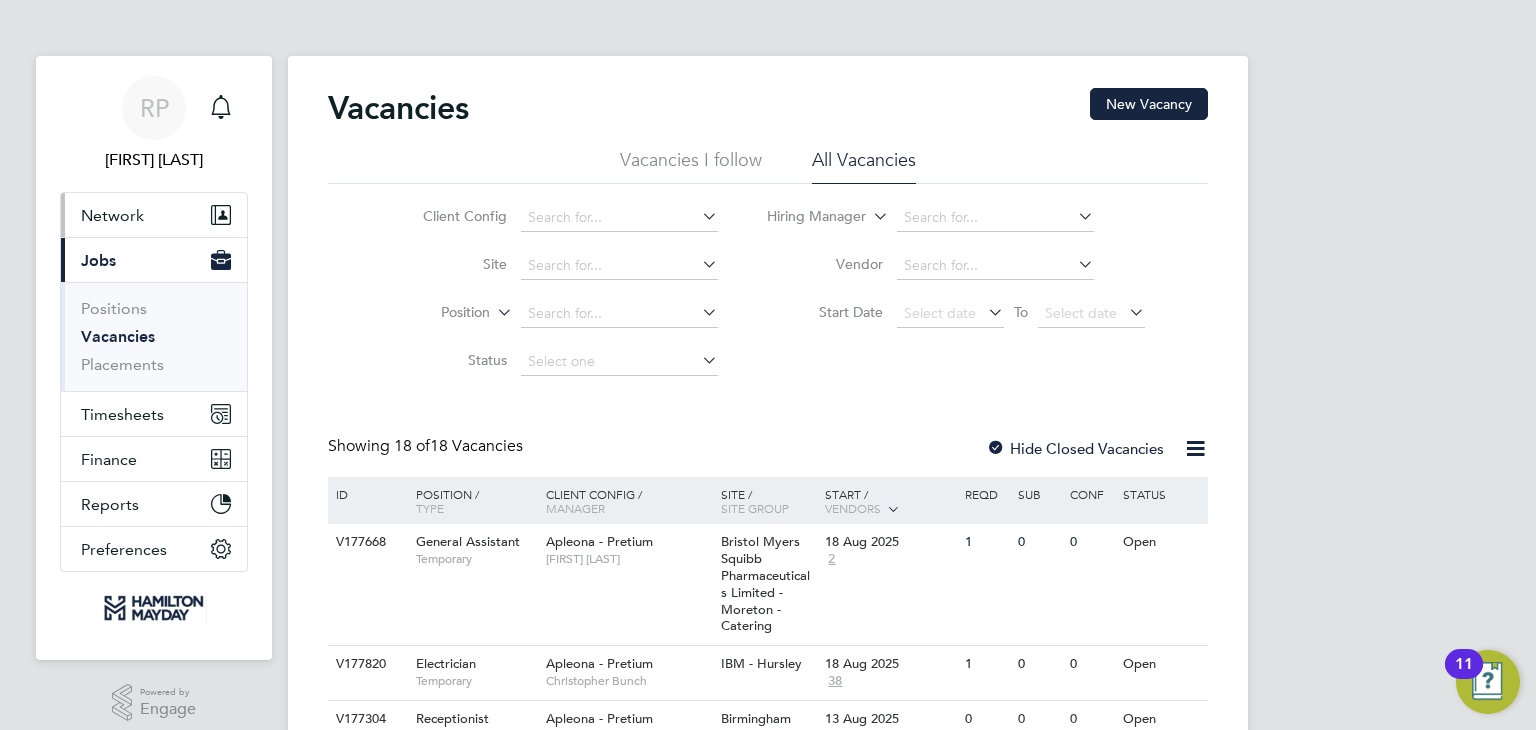 click on "Network" at bounding box center [112, 215] 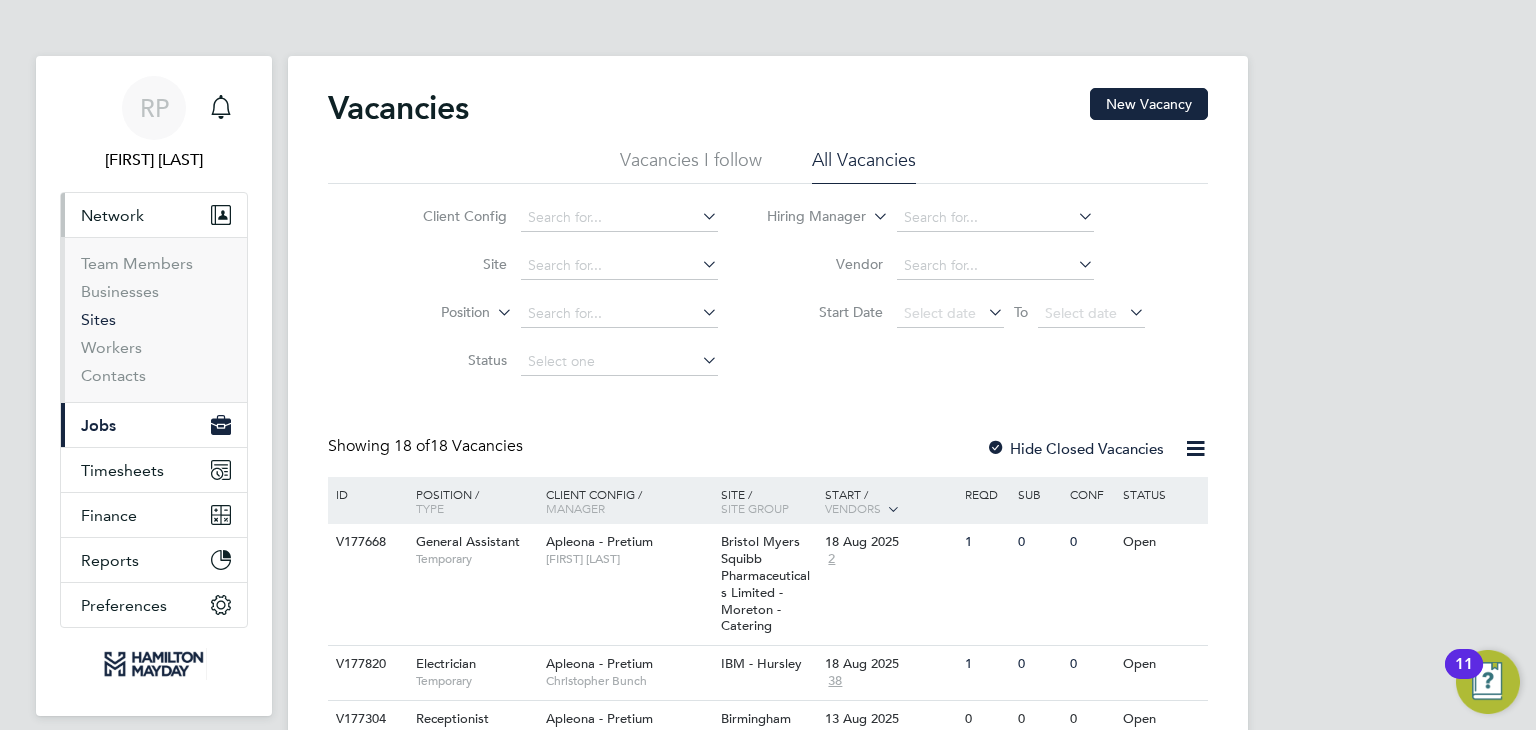 click on "Sites" at bounding box center (98, 319) 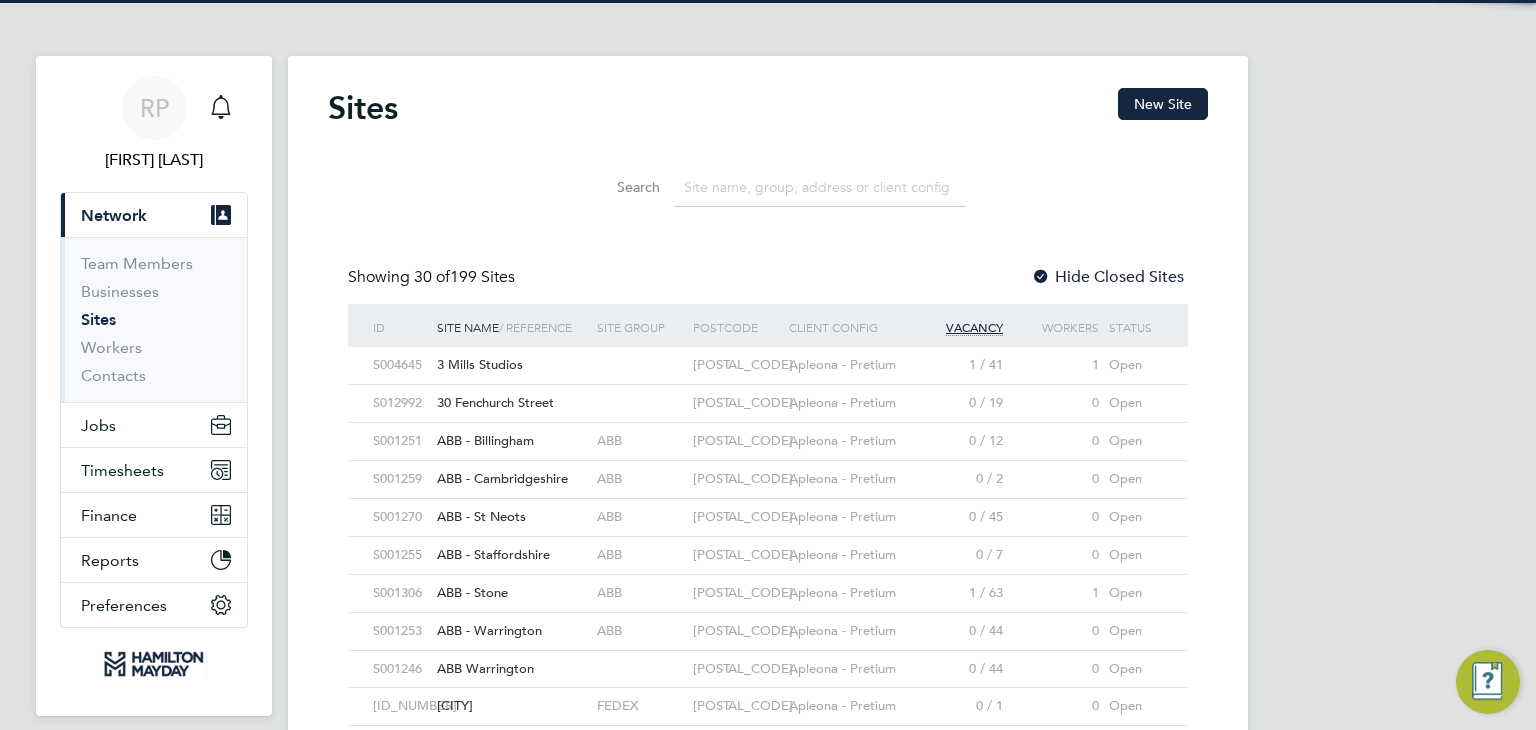 scroll, scrollTop: 10, scrollLeft: 10, axis: both 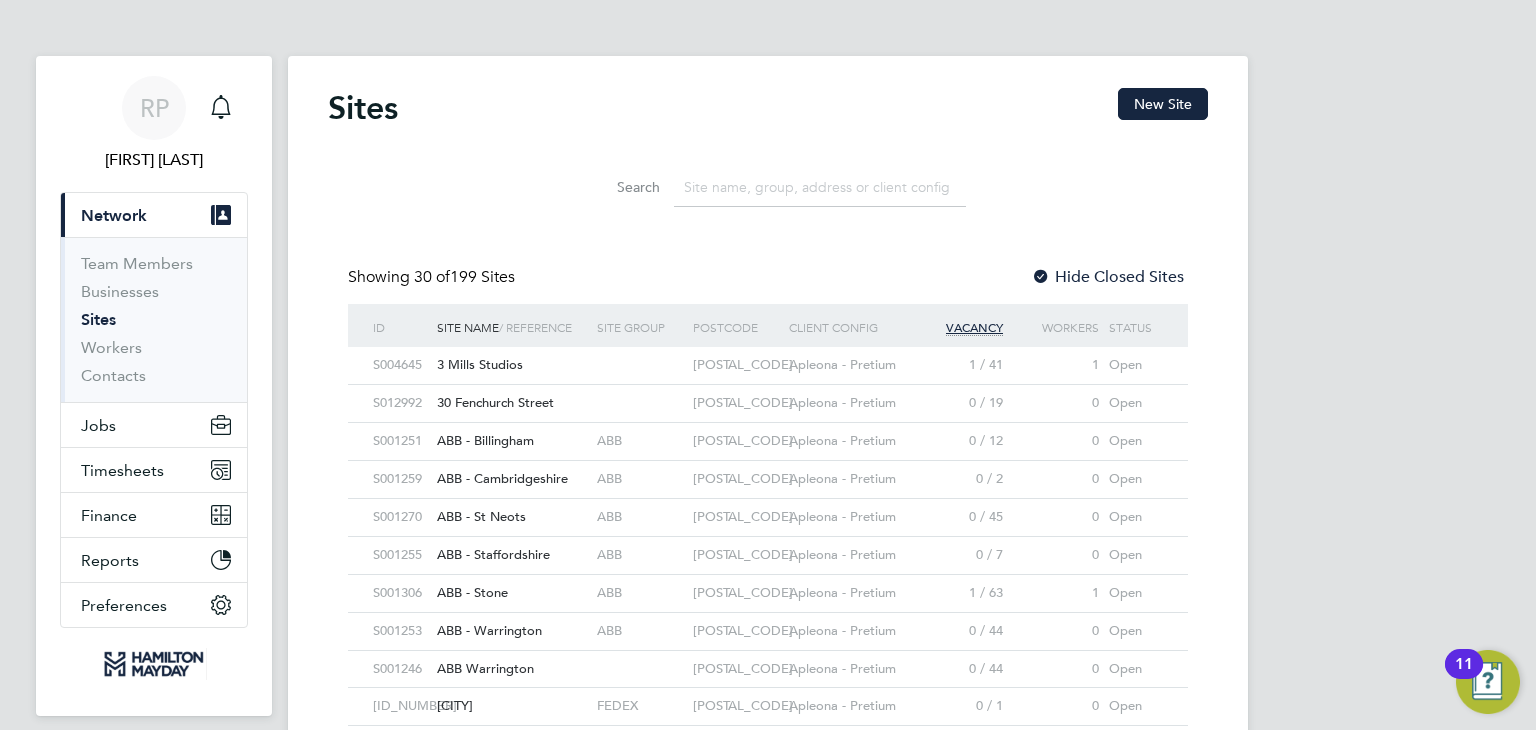 click 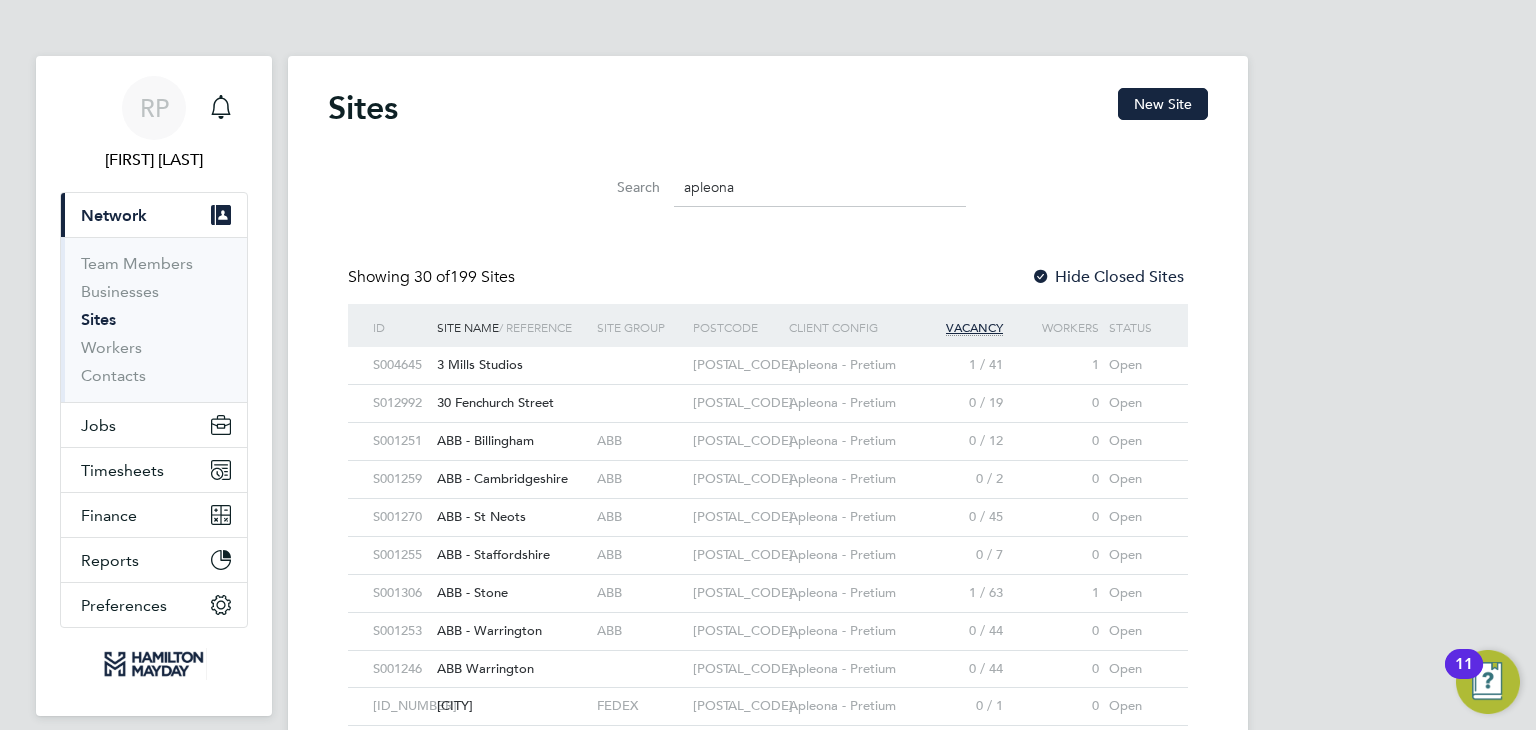 type on "apleona" 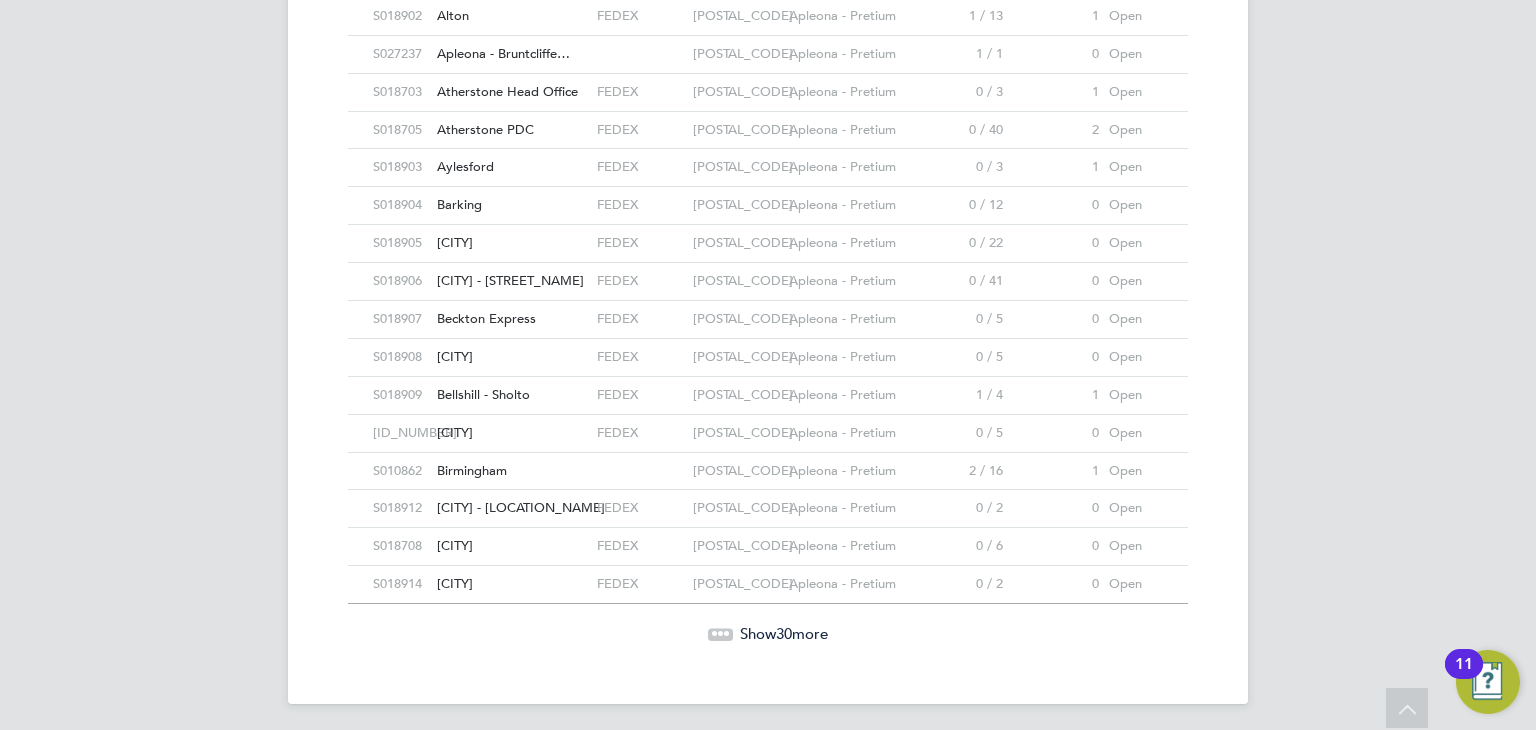 click on "Apleona - Bruntcliffe…" 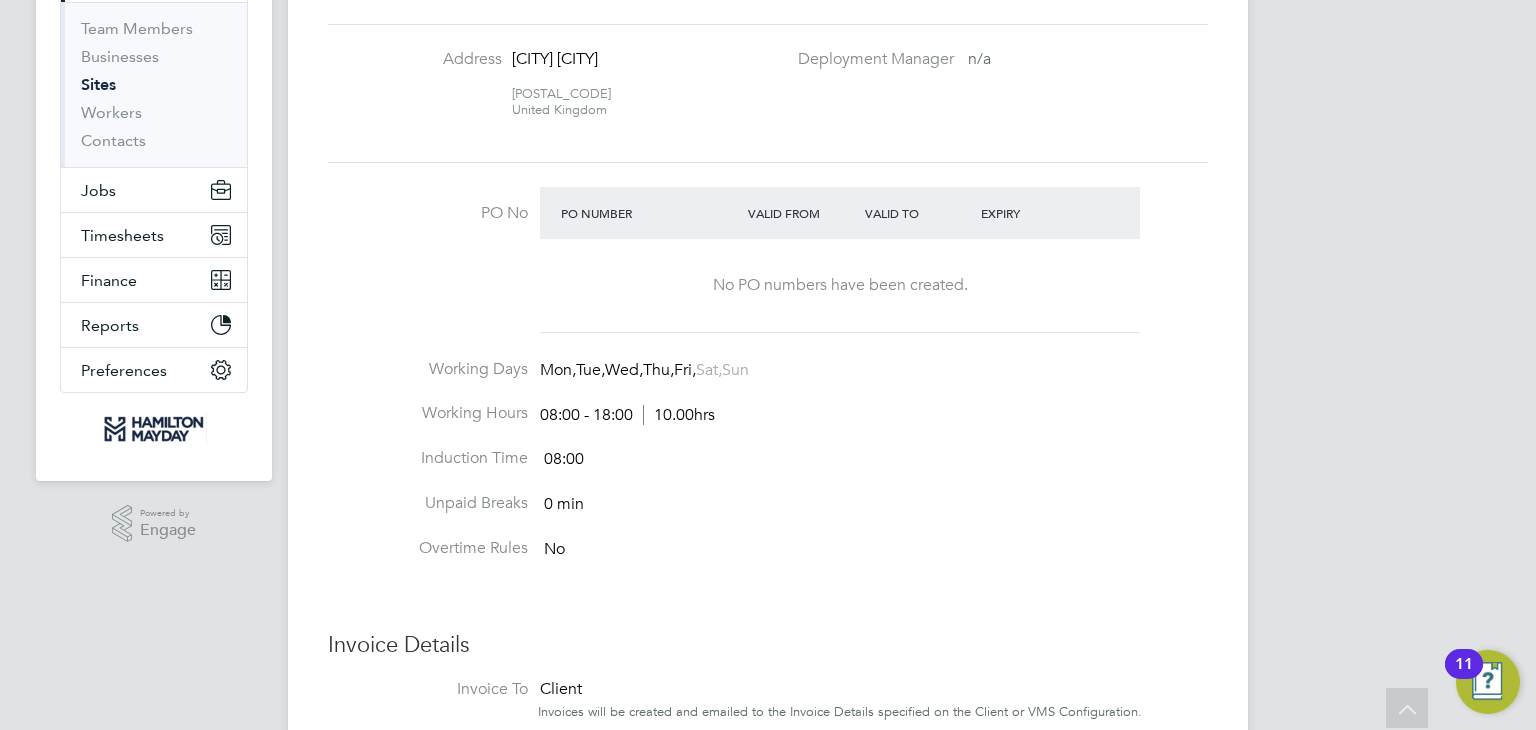 scroll, scrollTop: 200, scrollLeft: 0, axis: vertical 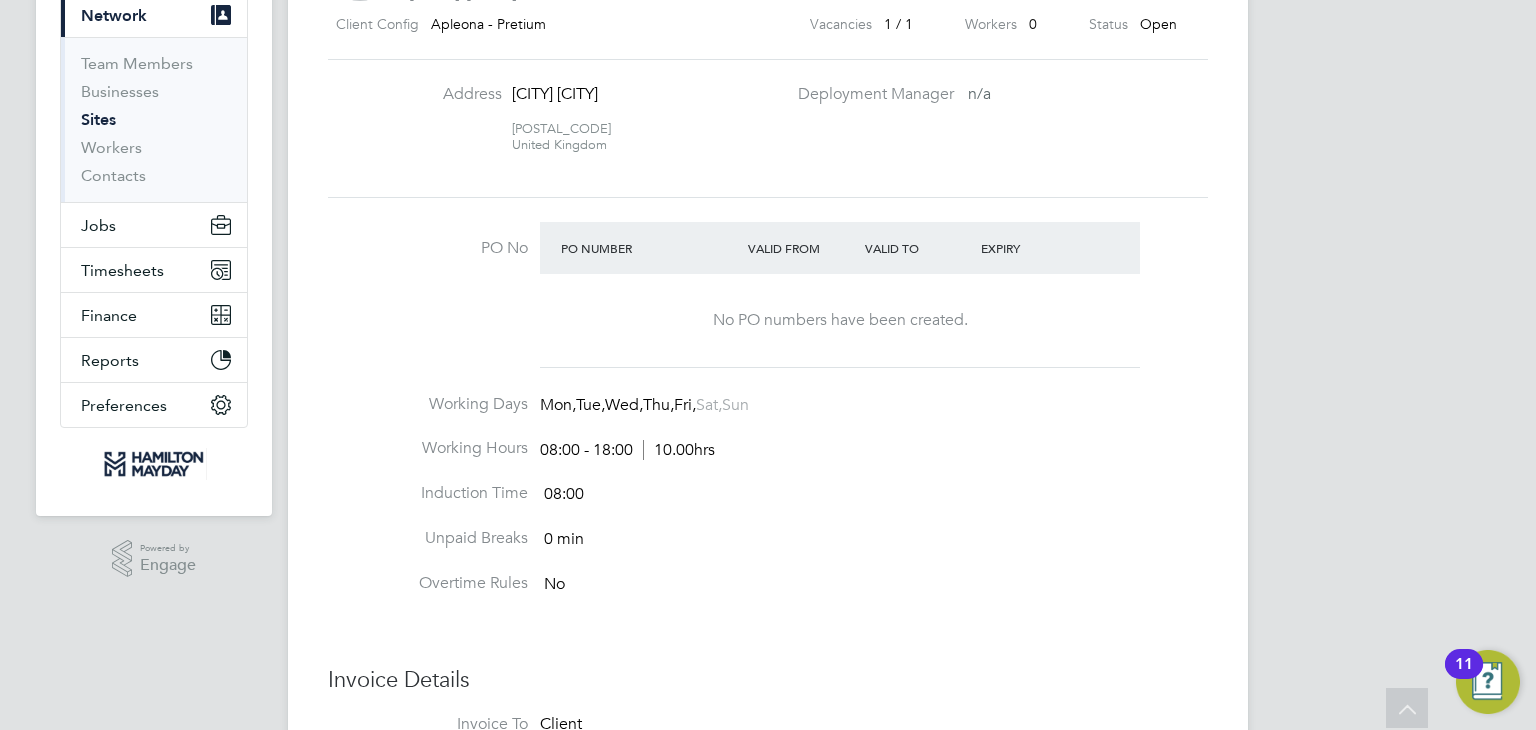 drag, startPoint x: 512, startPoint y: 125, endPoint x: 657, endPoint y: 157, distance: 148.48906 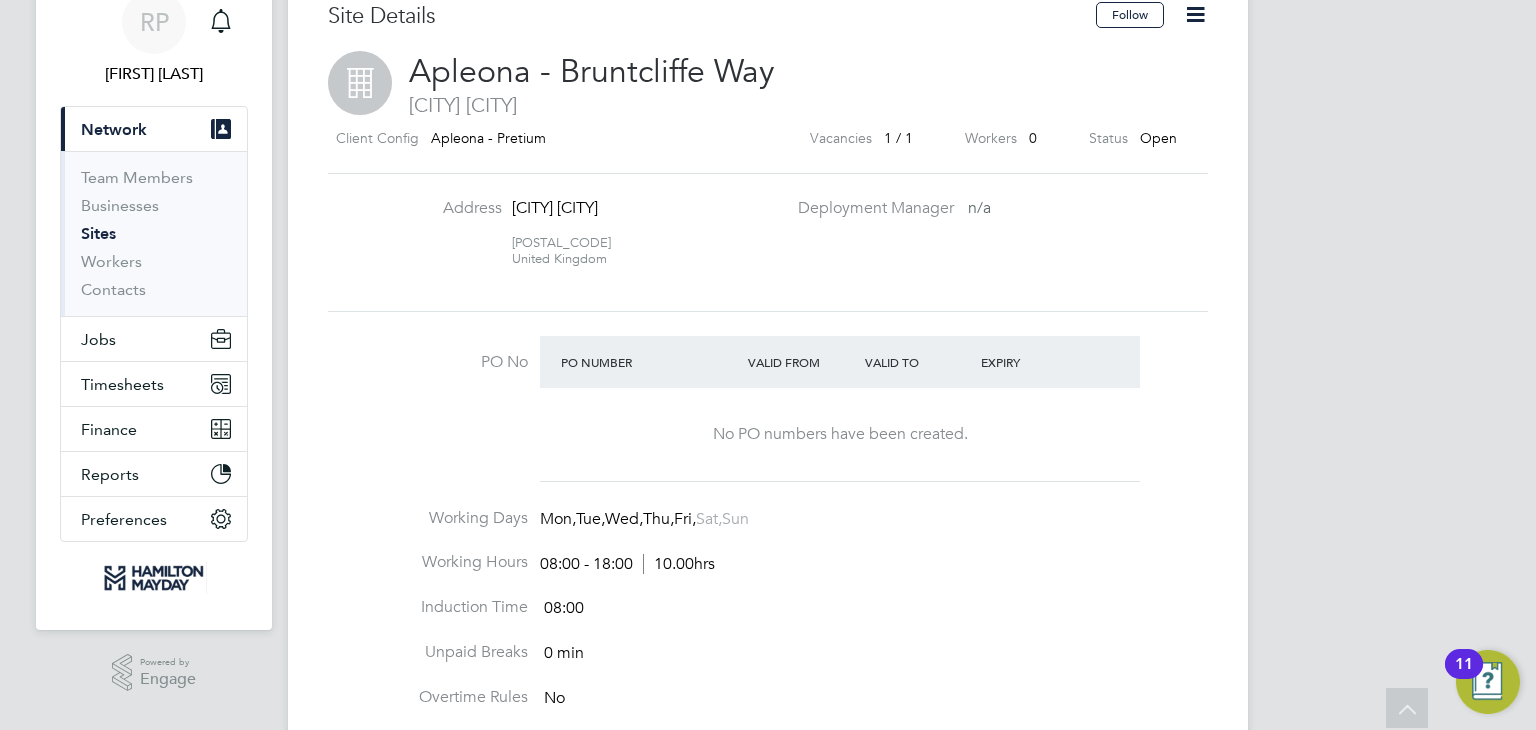 scroll, scrollTop: 0, scrollLeft: 0, axis: both 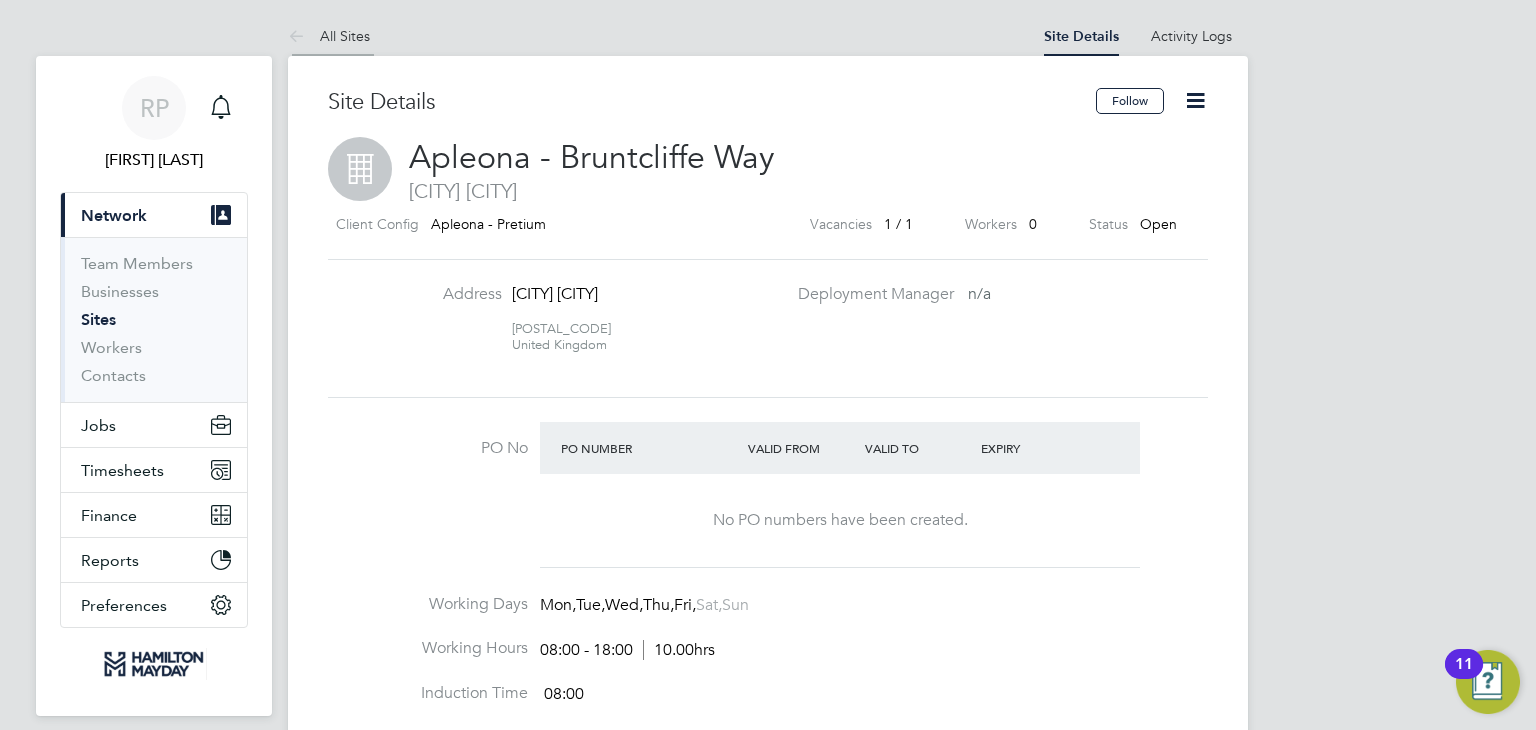 click on "All Sites" at bounding box center (329, 36) 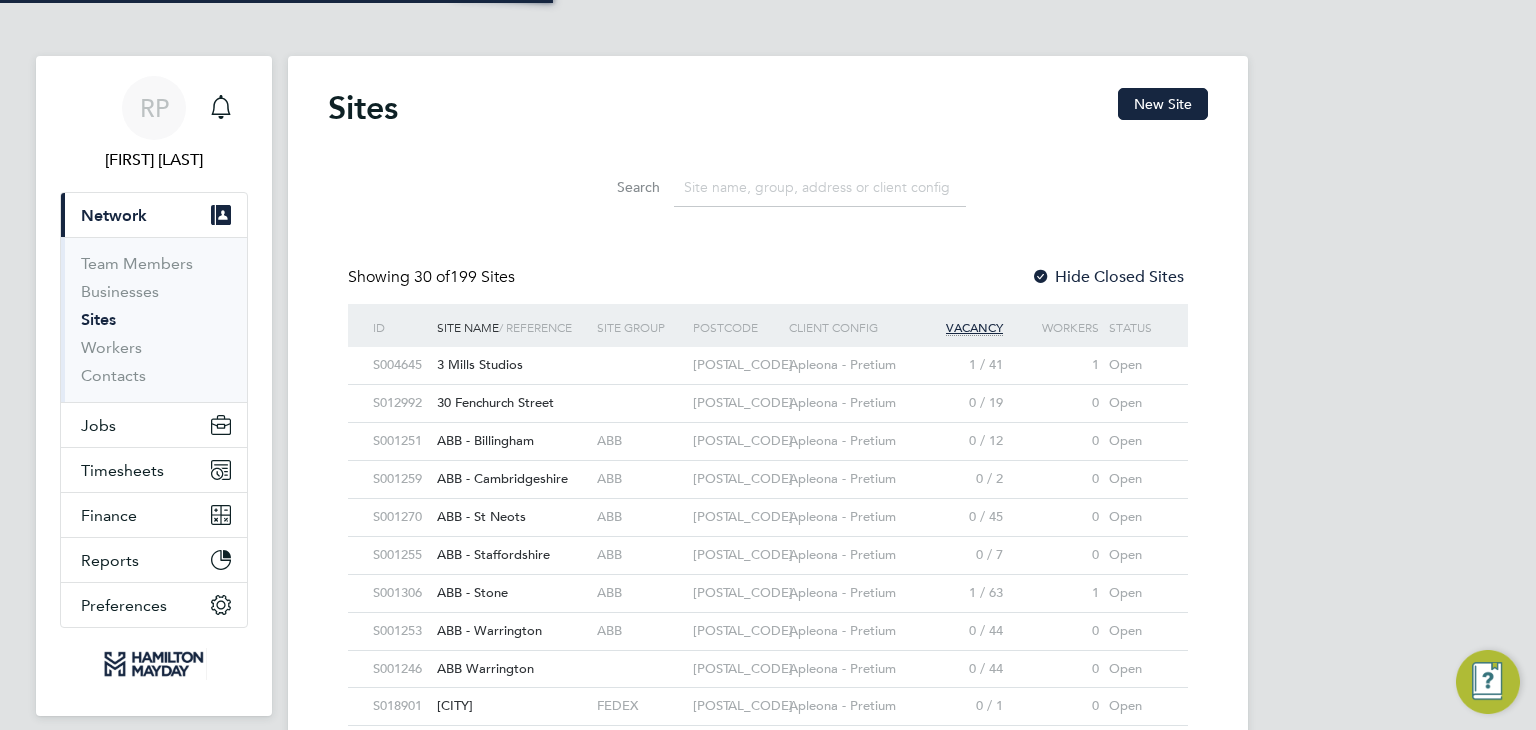 scroll, scrollTop: 10, scrollLeft: 10, axis: both 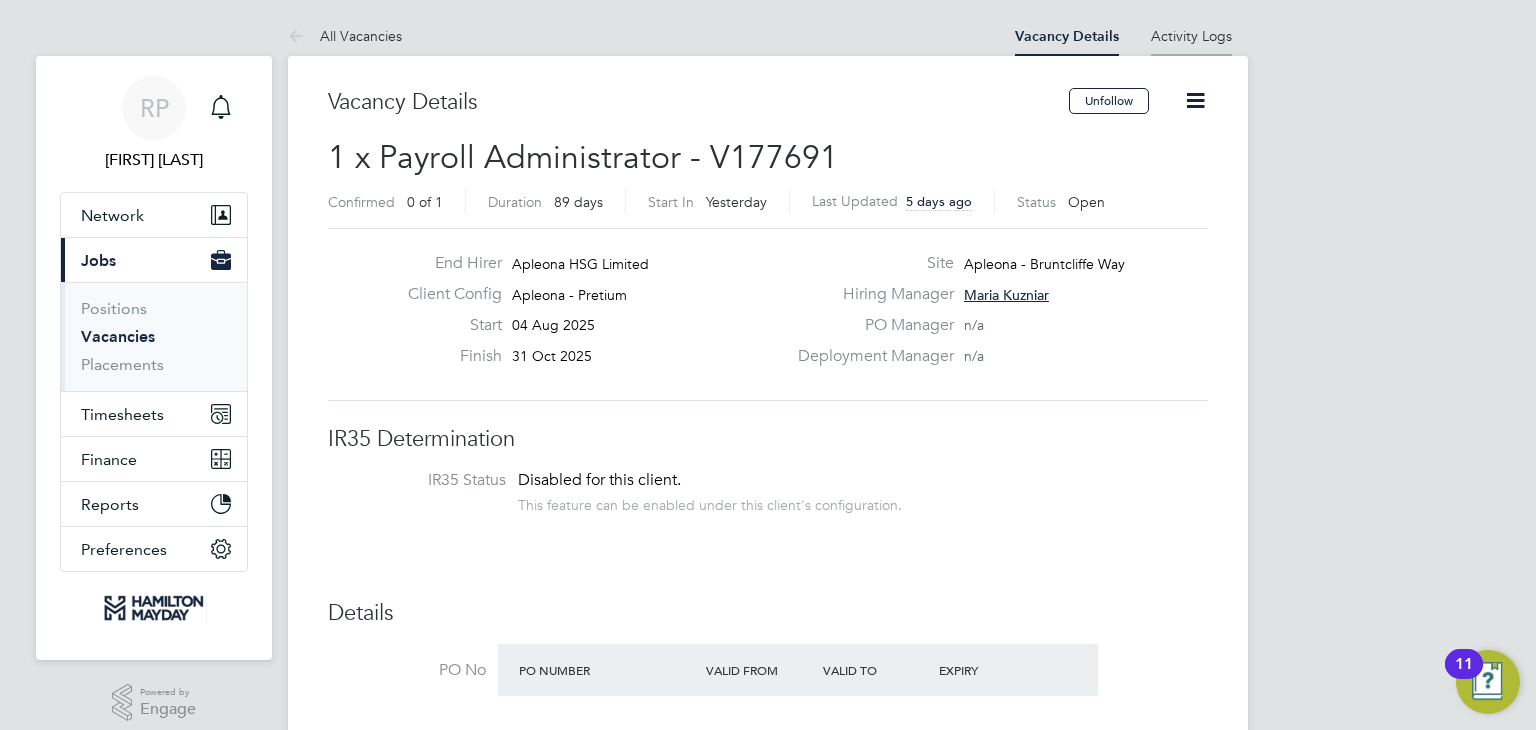 click on "Activity Logs" at bounding box center [1191, 36] 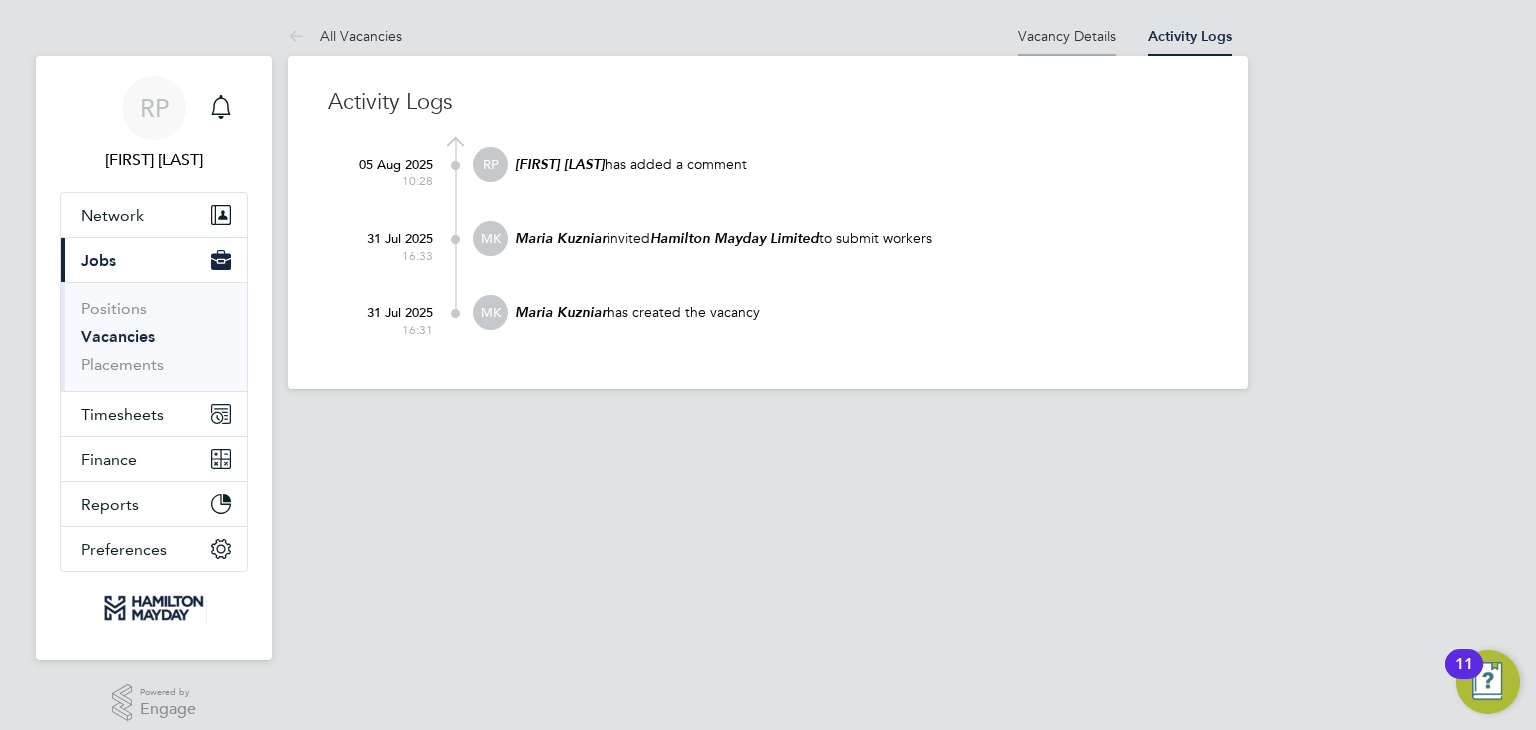 click on "Vacancy Details" at bounding box center (1067, 36) 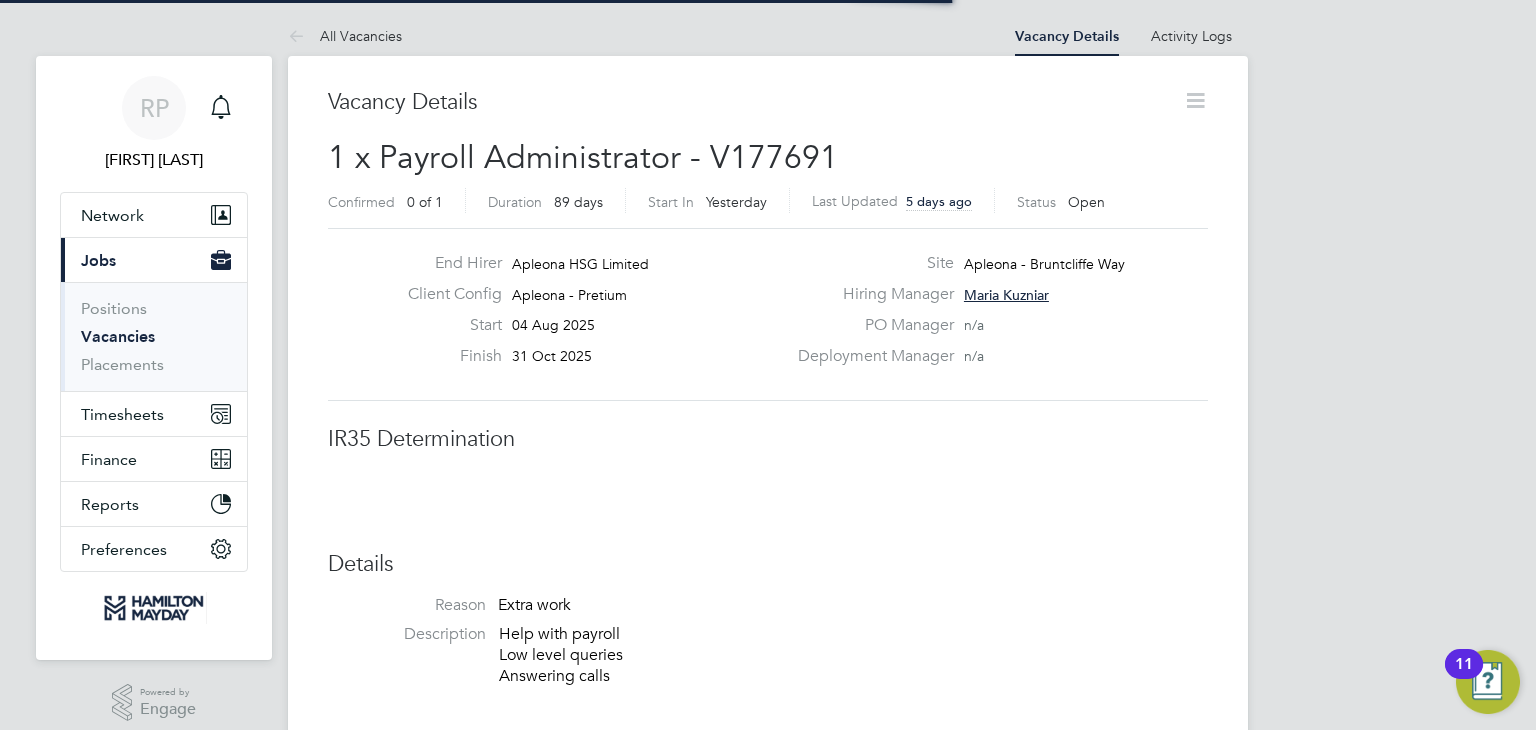 scroll, scrollTop: 10, scrollLeft: 9, axis: both 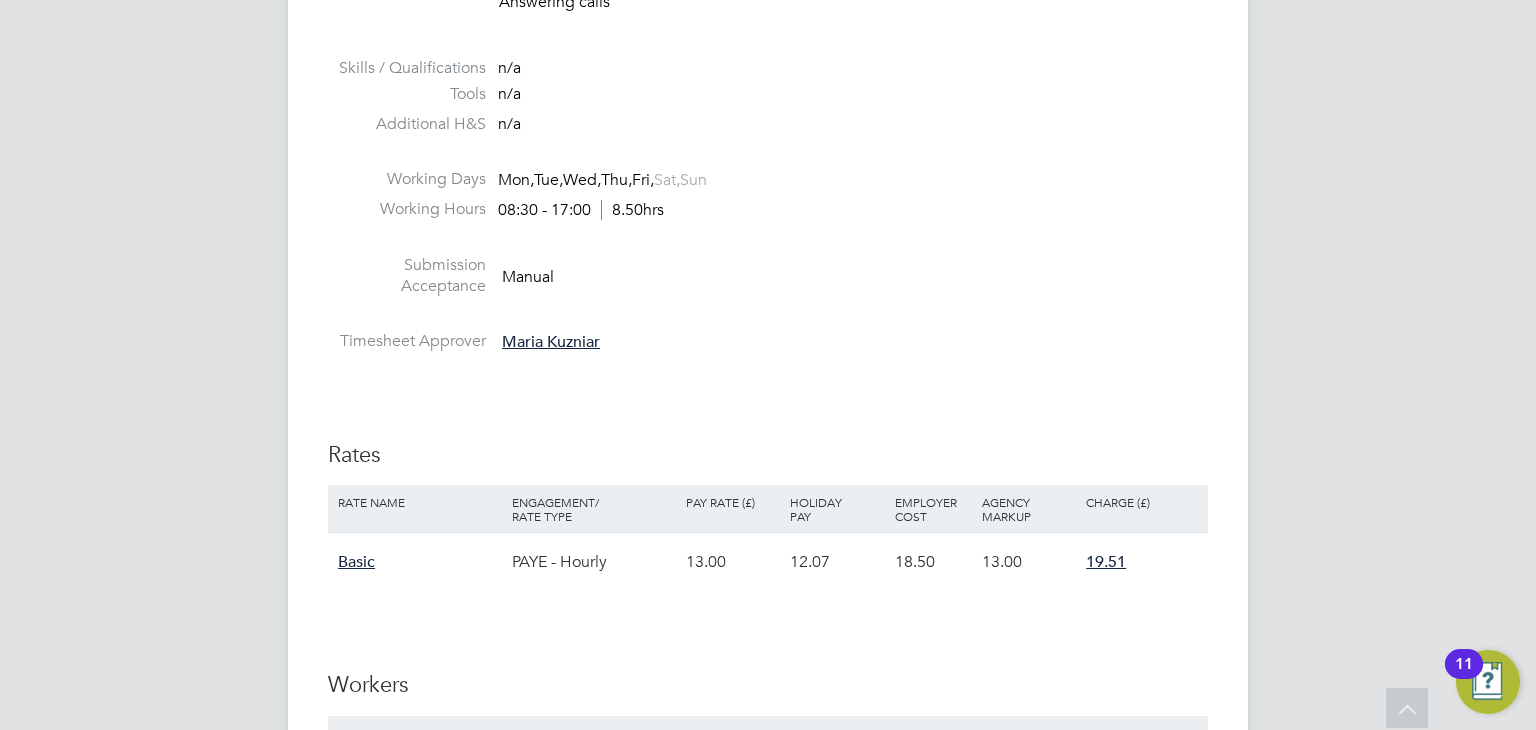 type 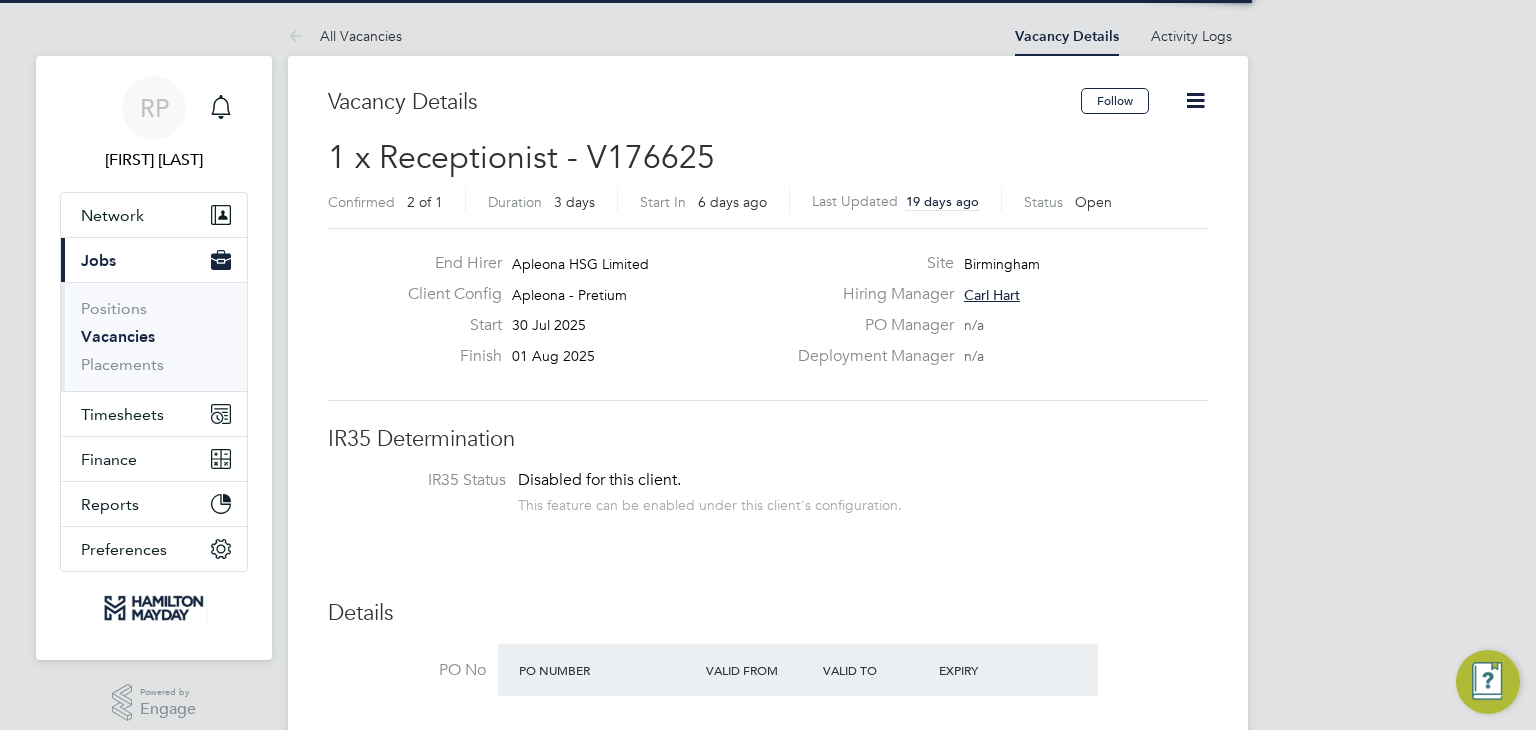 scroll, scrollTop: 0, scrollLeft: 0, axis: both 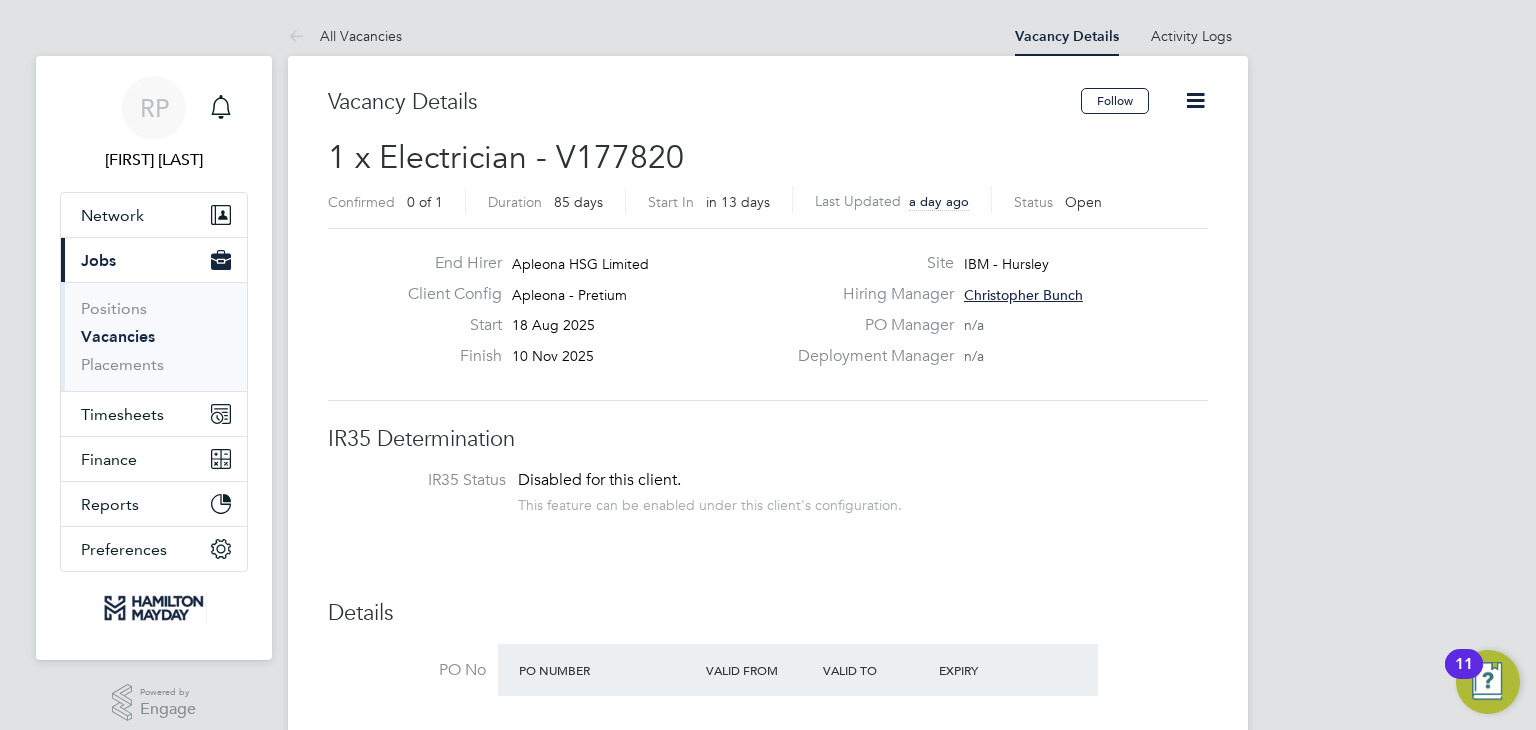click 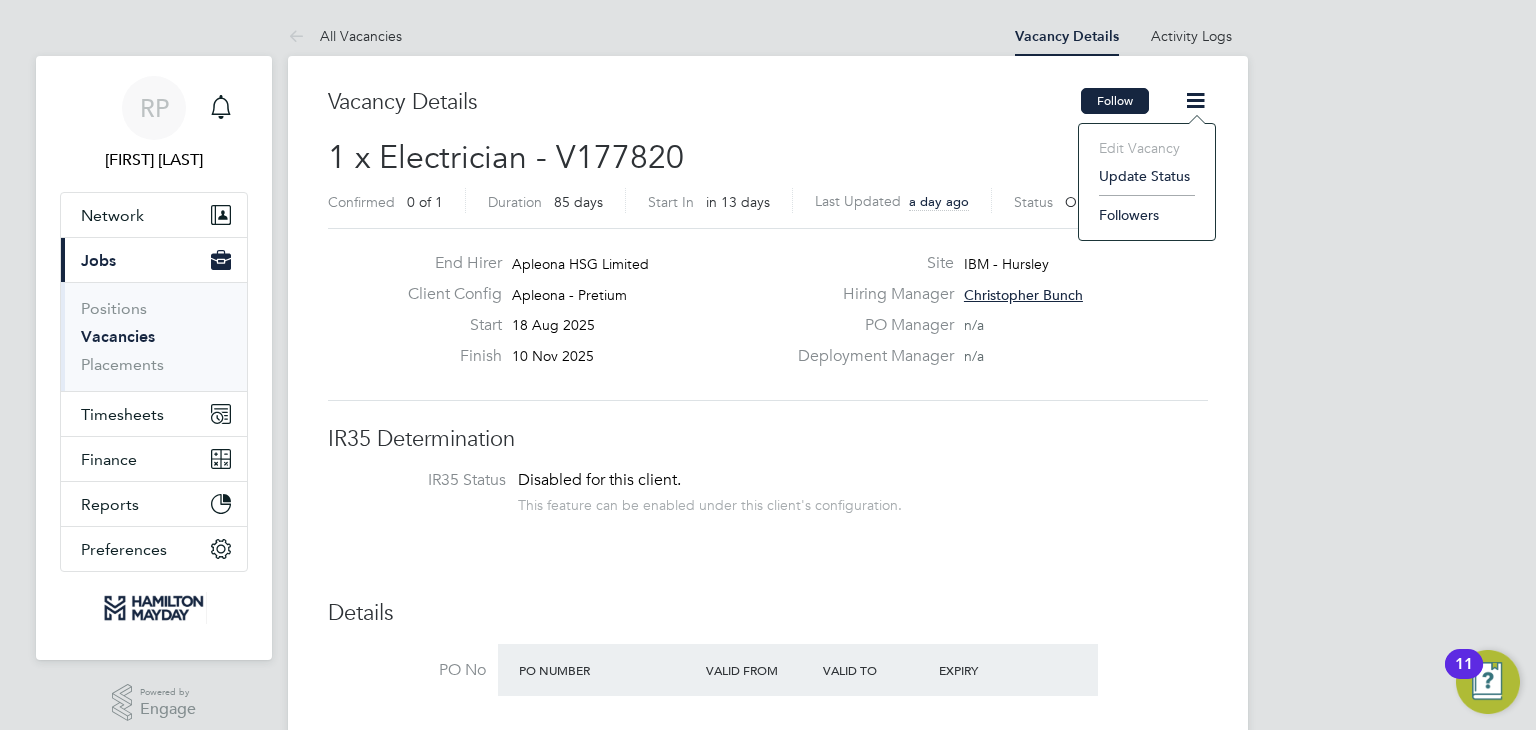 click on "Follow" 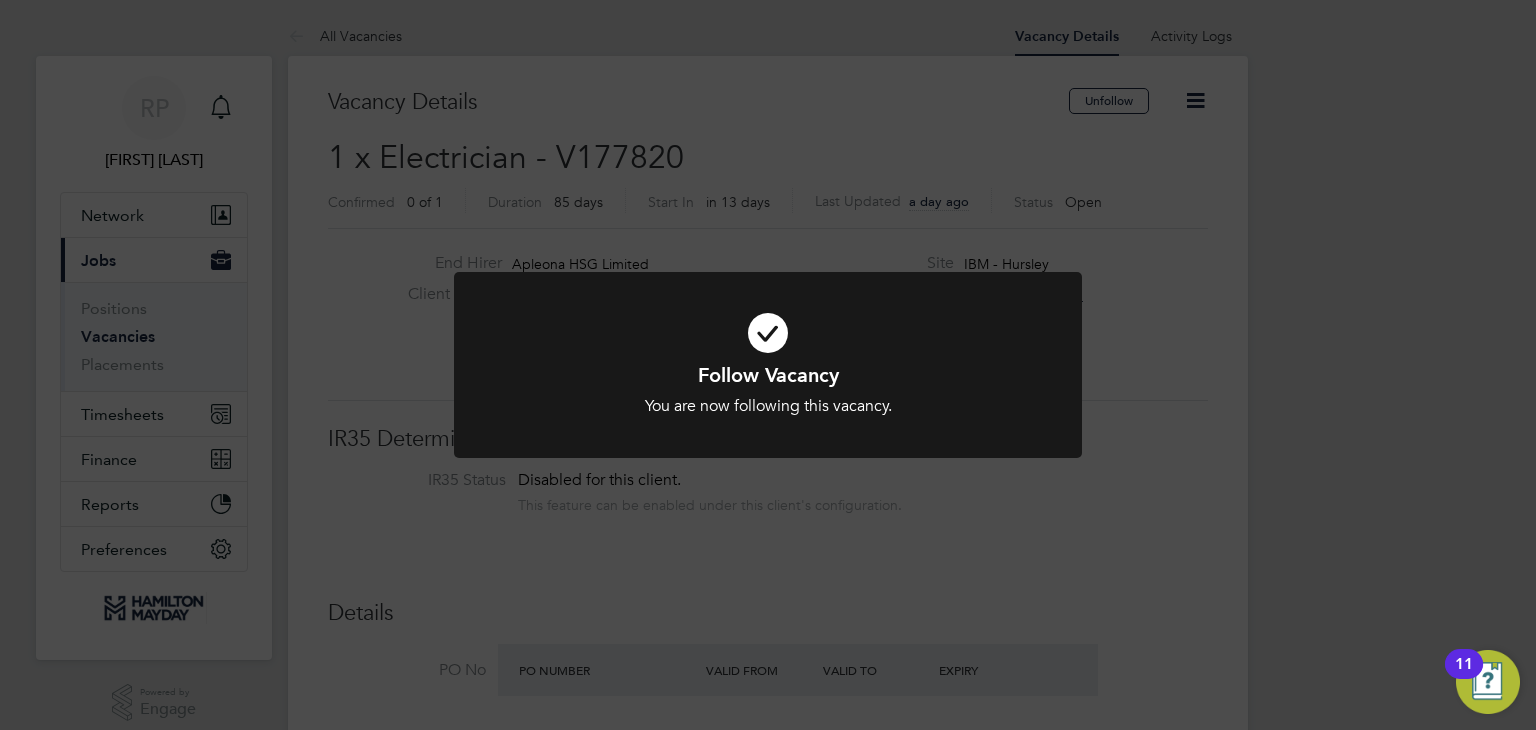 click on "Follow Vacancy You are now following this vacancy. Cancel Okay" 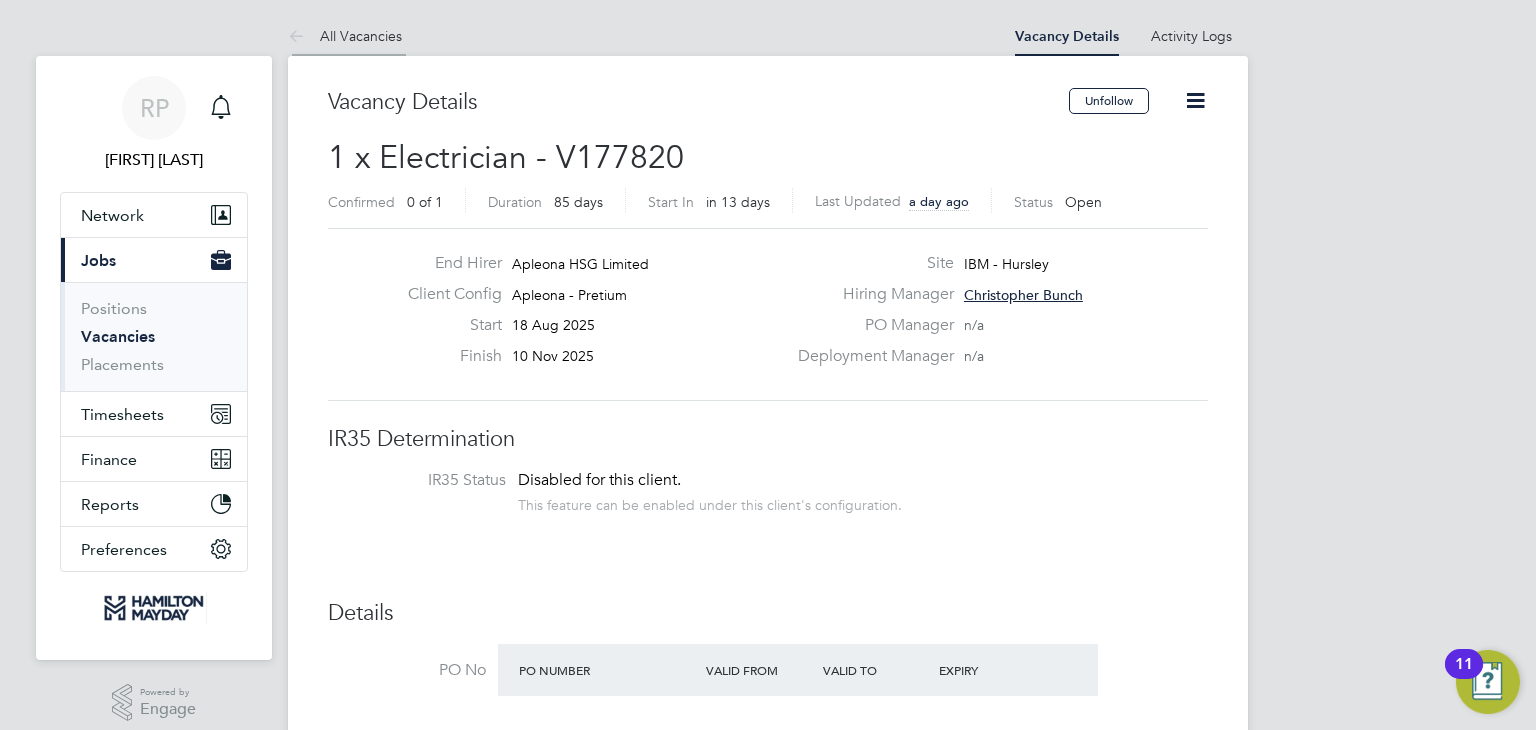 click on "All Vacancies" at bounding box center [345, 36] 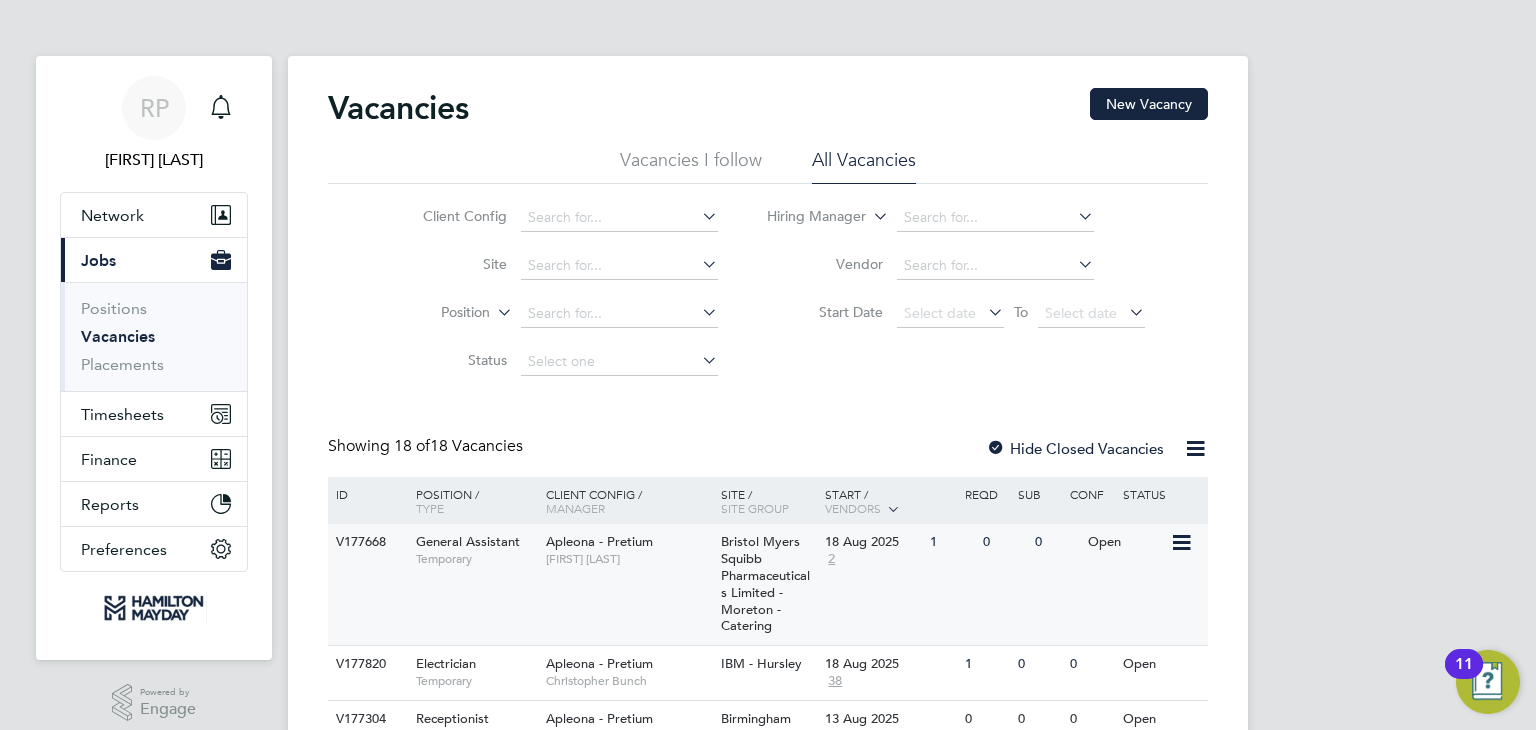 click on "[FIRST] [LAST]" 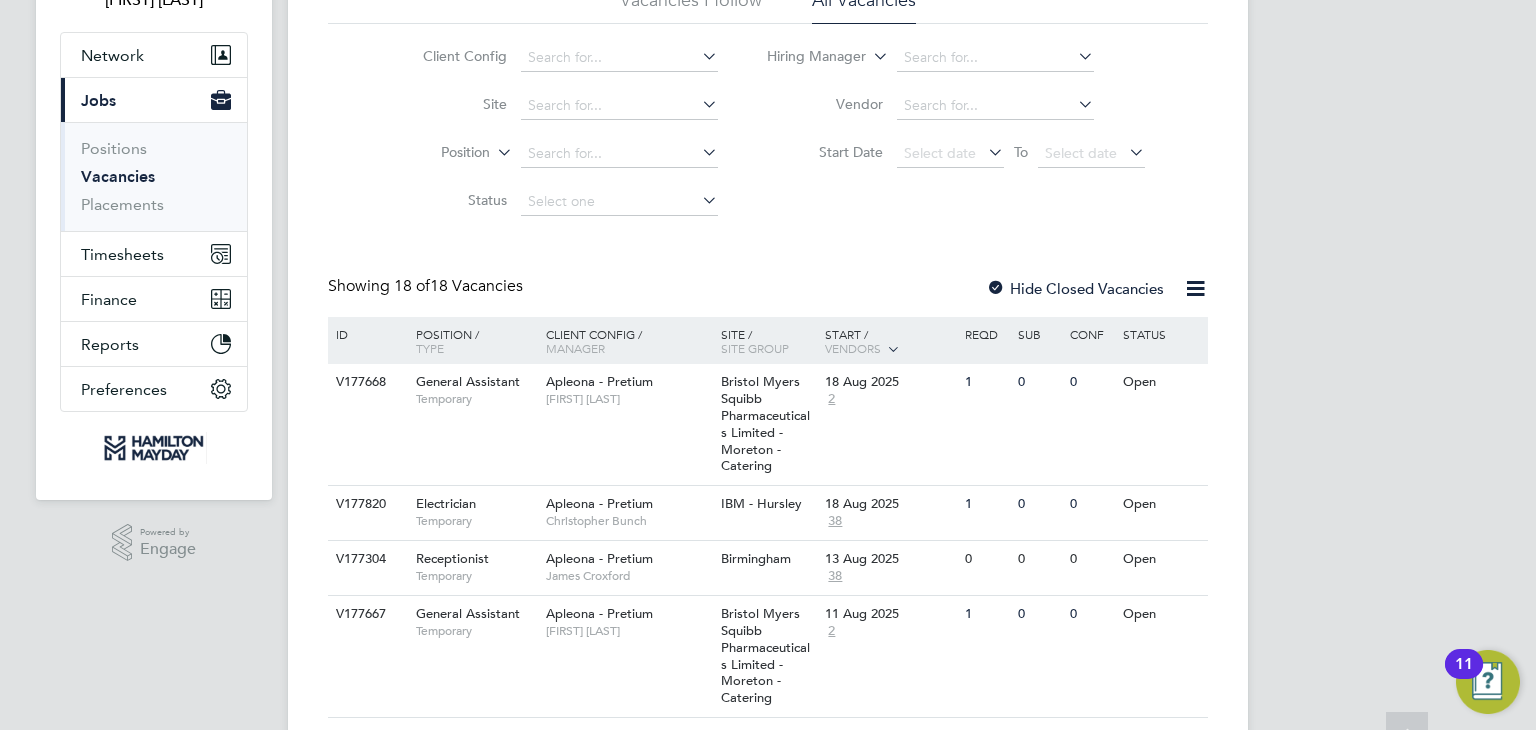 scroll, scrollTop: 200, scrollLeft: 0, axis: vertical 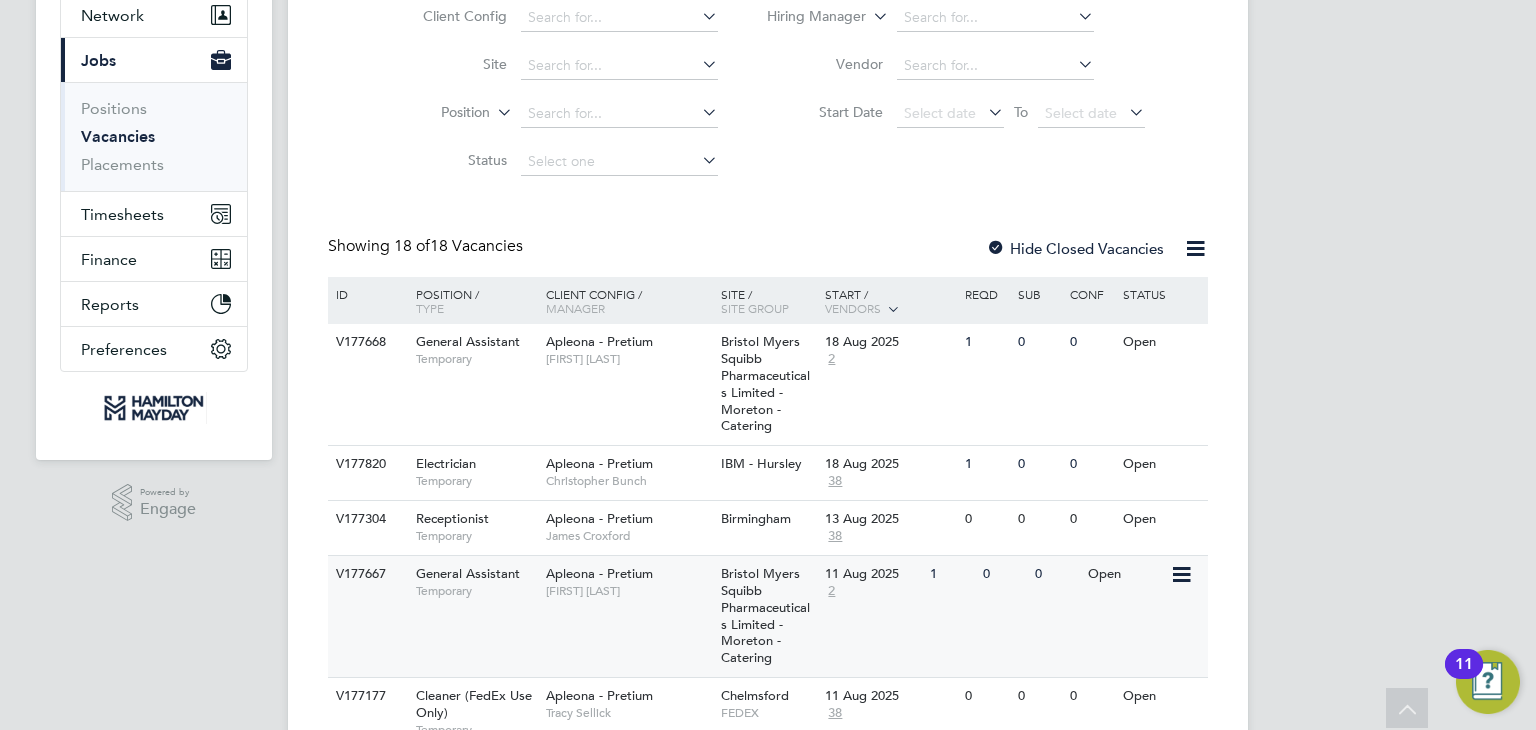 click on "Bristol Myers Squibb Pharmaceuticals Limited - Moreton - Catering" 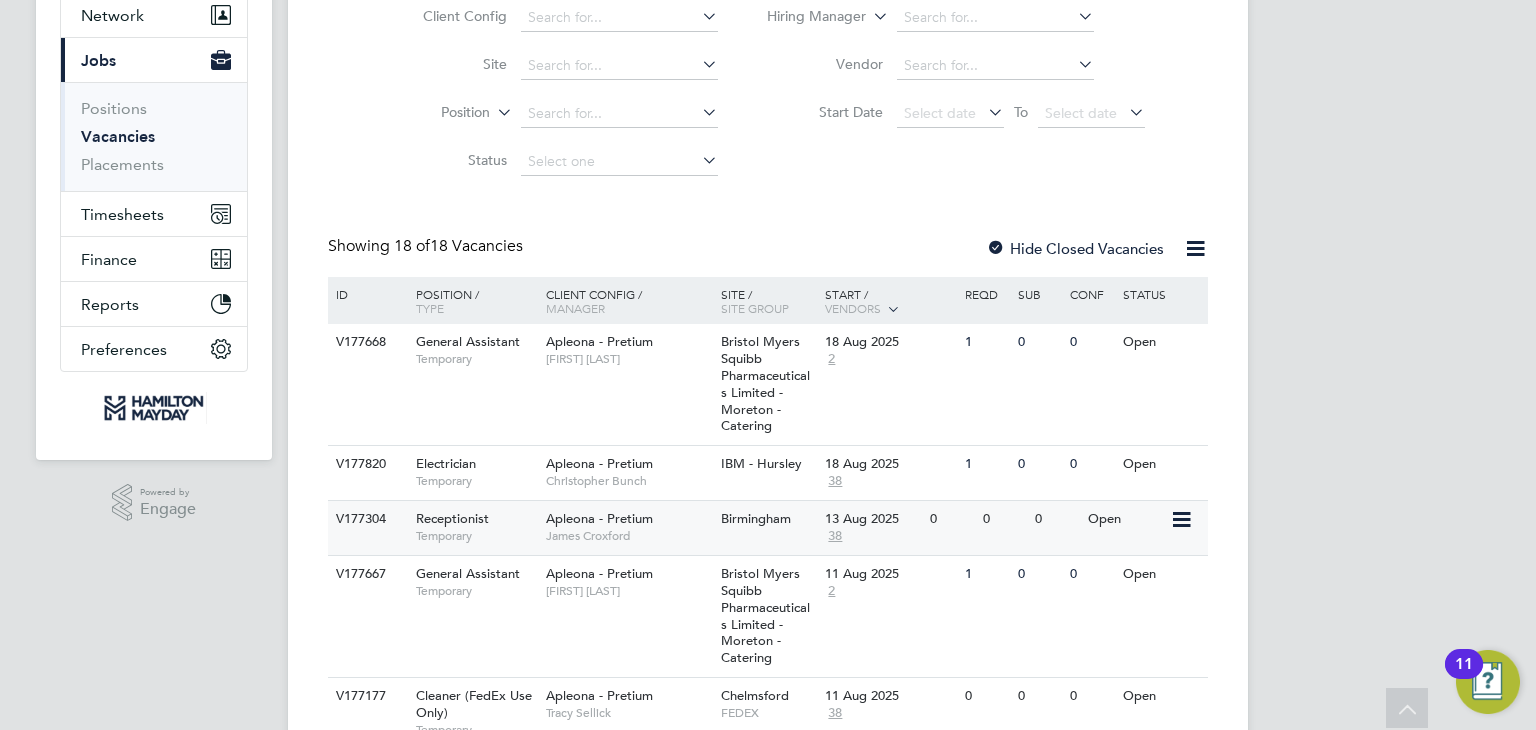 click on "Apleona - Pretium" 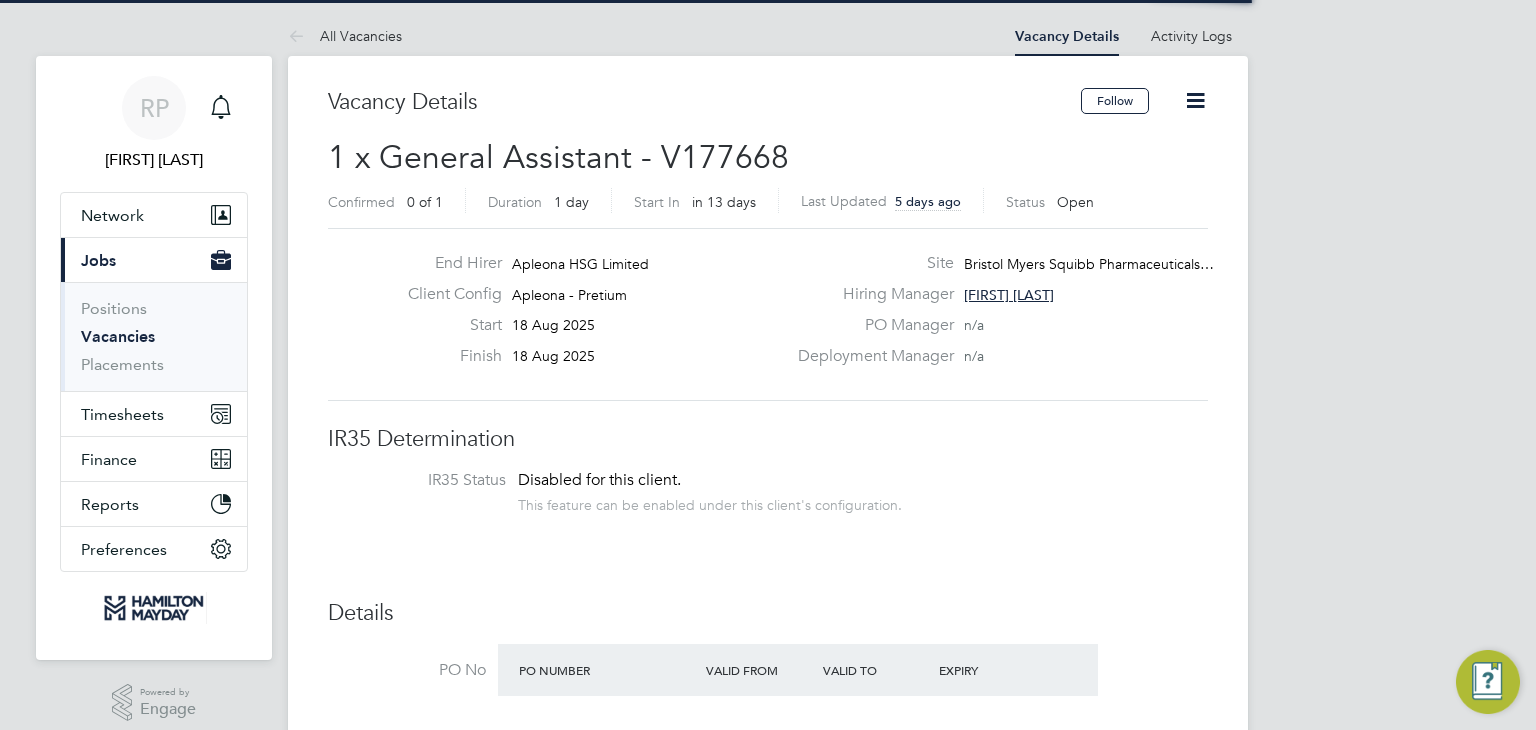 scroll, scrollTop: 0, scrollLeft: 0, axis: both 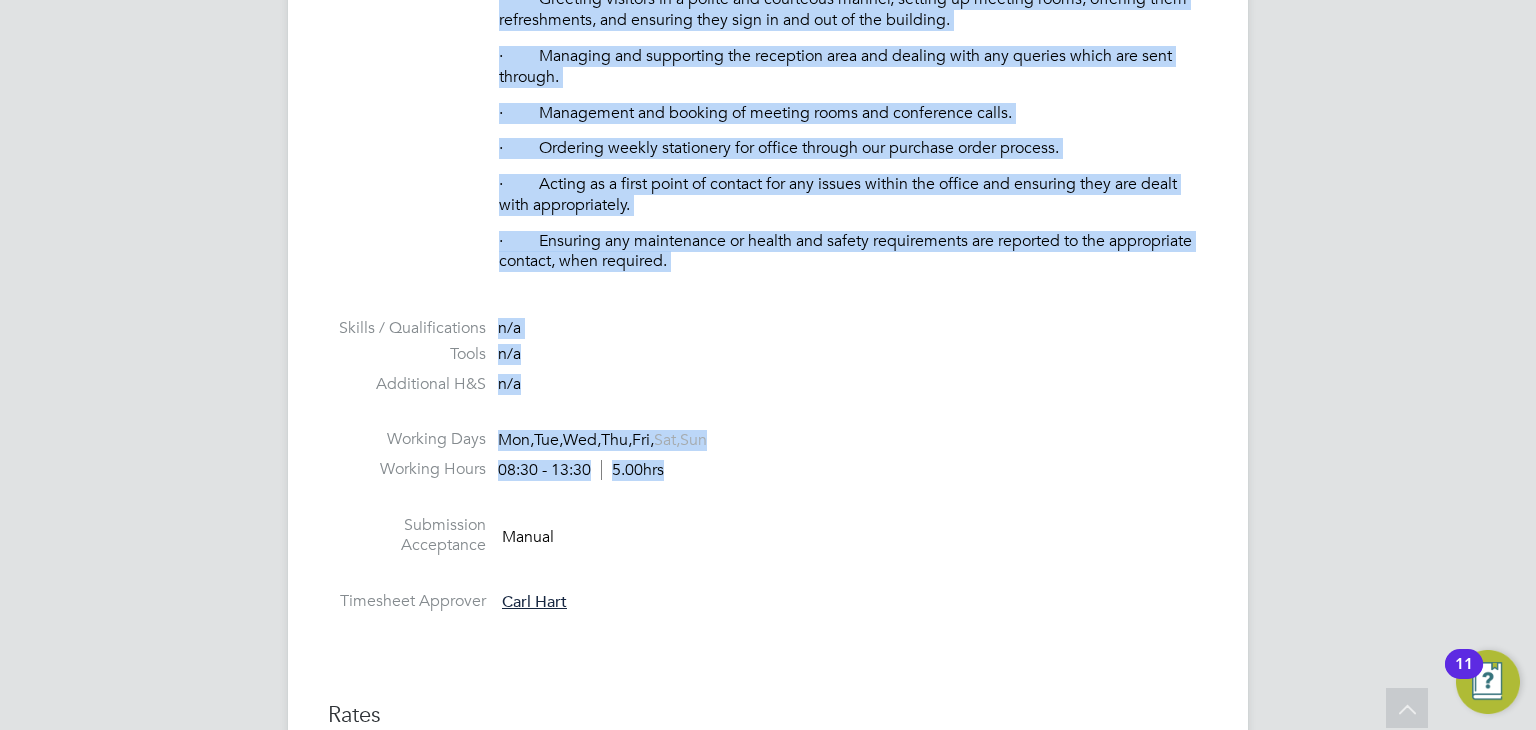 drag, startPoint x: 500, startPoint y: 256, endPoint x: 785, endPoint y: 522, distance: 389.8474 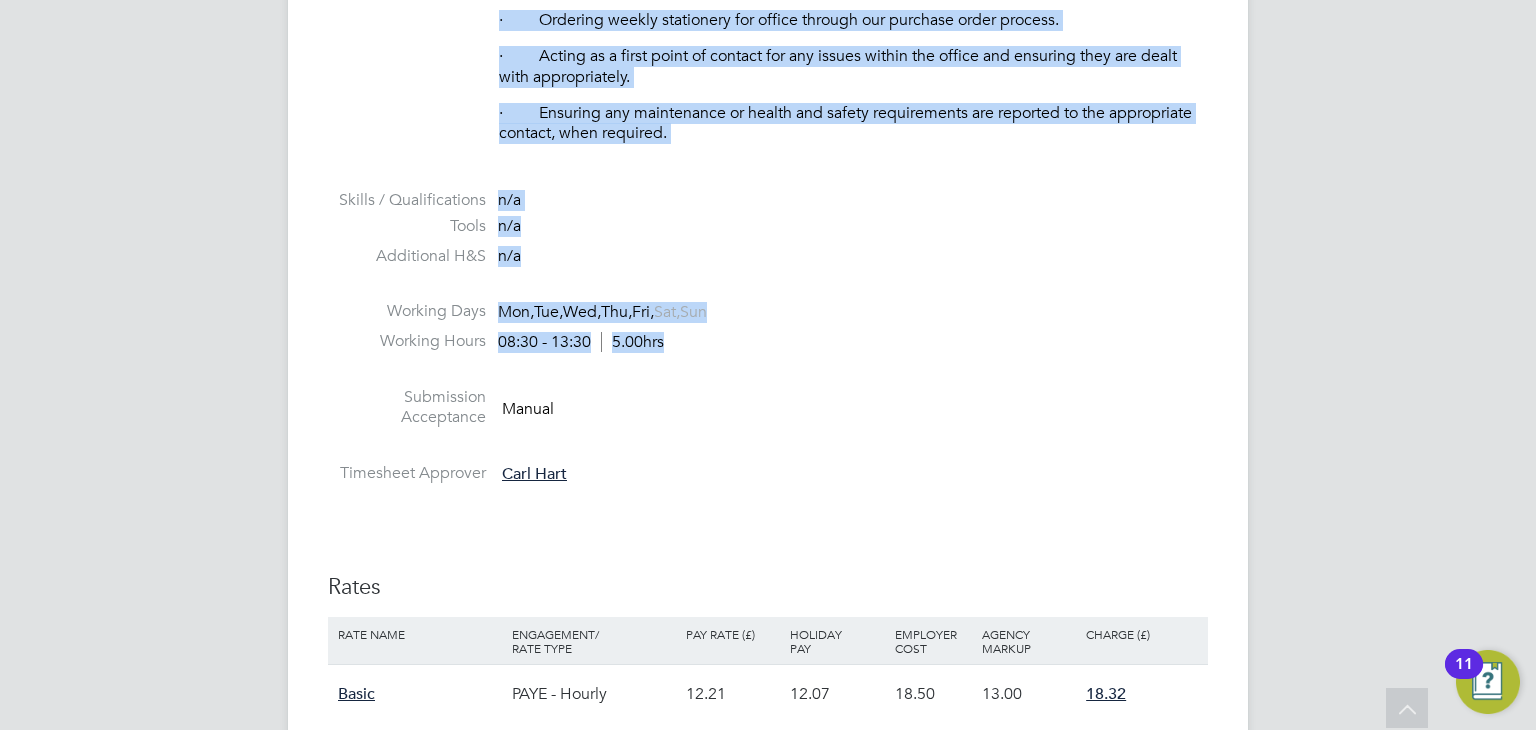 scroll, scrollTop: 1672, scrollLeft: 0, axis: vertical 